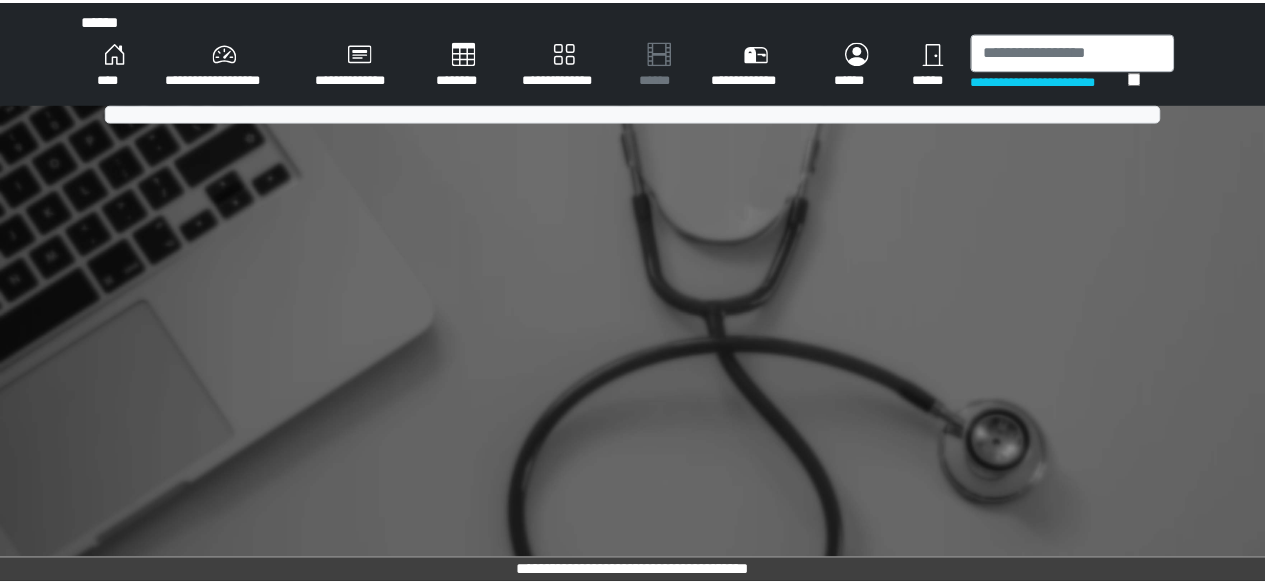 scroll, scrollTop: 0, scrollLeft: 0, axis: both 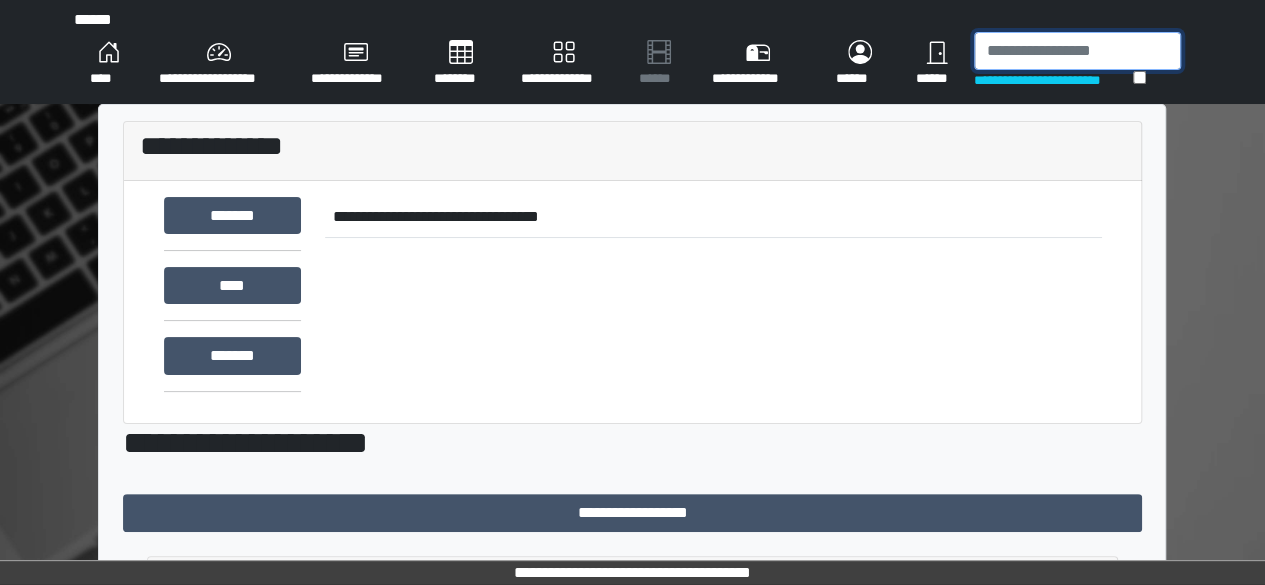 click at bounding box center [1077, 51] 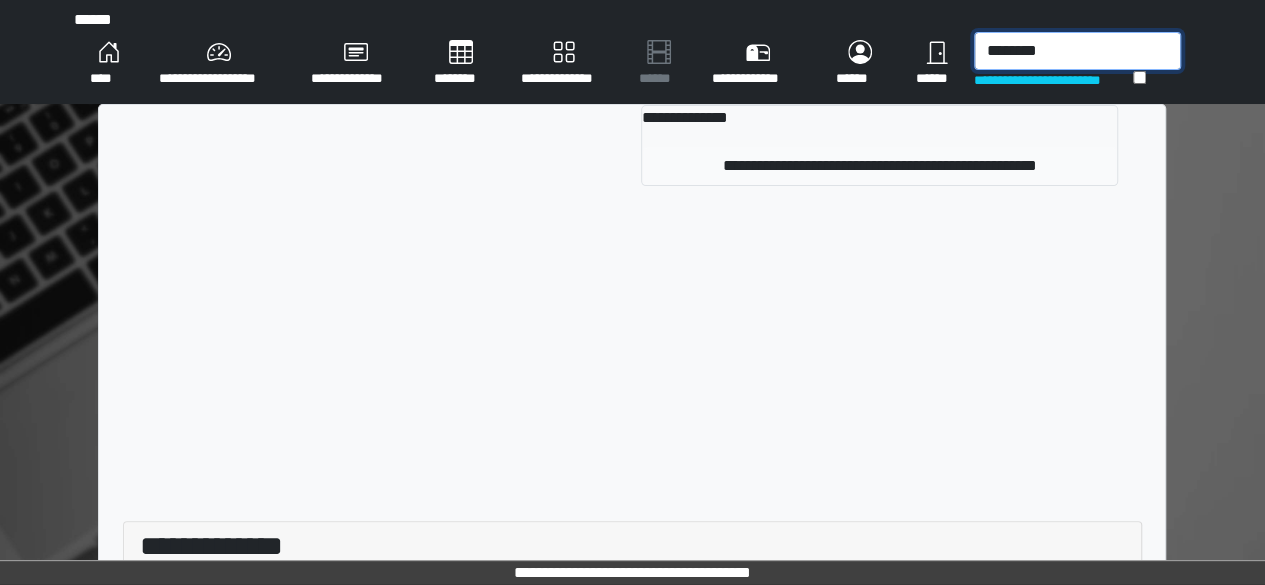 type on "********" 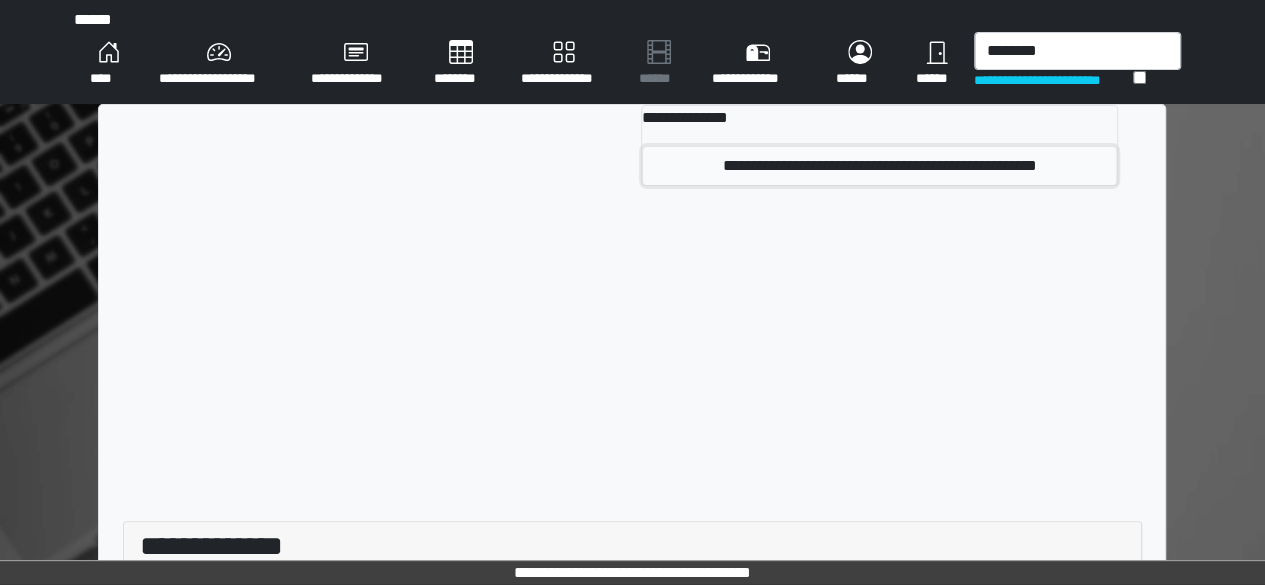 click on "**********" at bounding box center (879, 166) 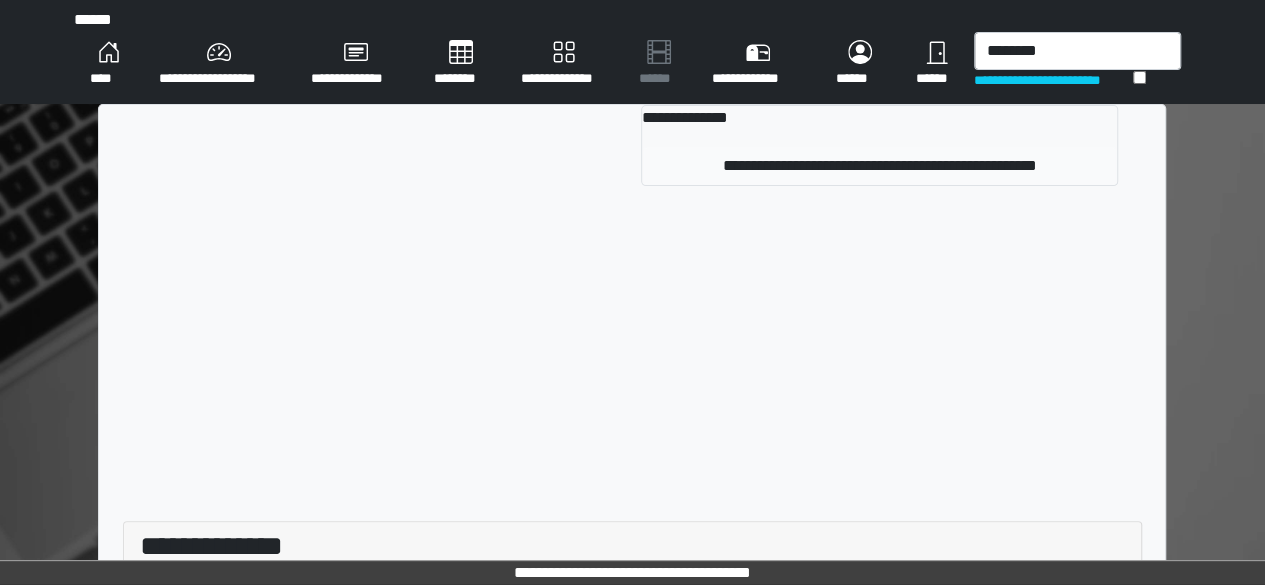 type 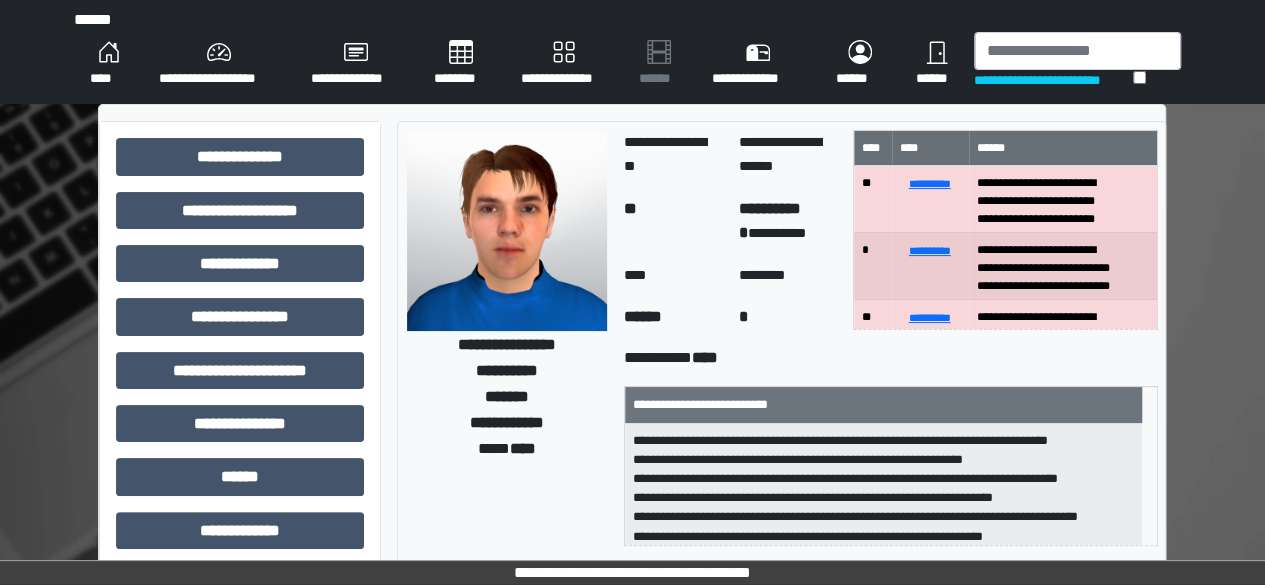 scroll, scrollTop: 300, scrollLeft: 0, axis: vertical 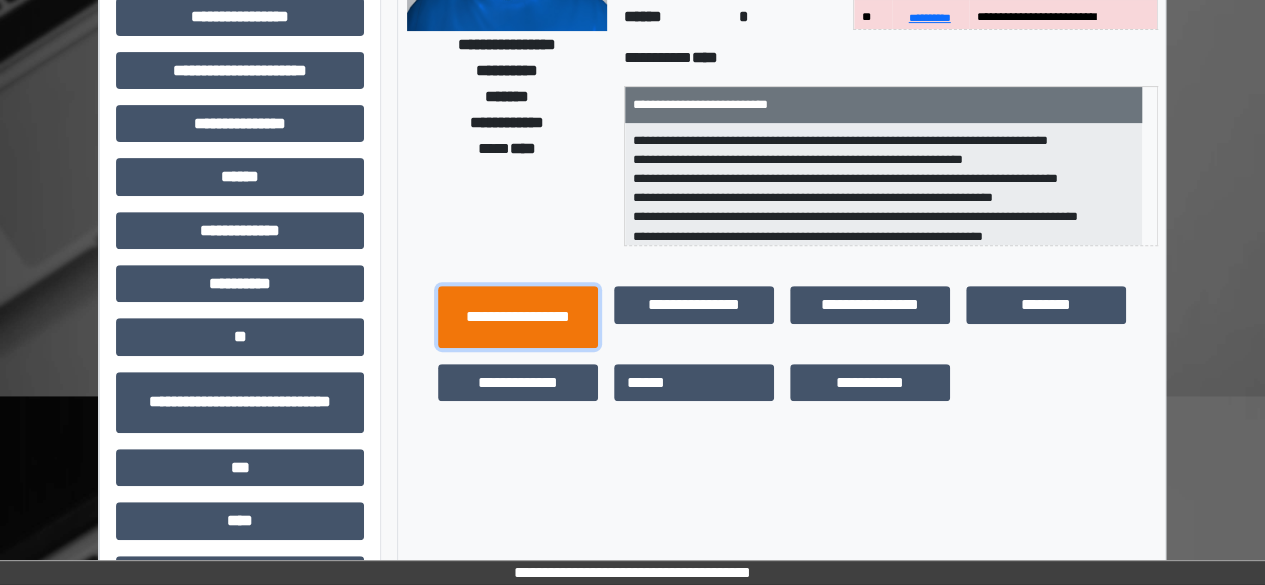 click on "**********" at bounding box center [518, 316] 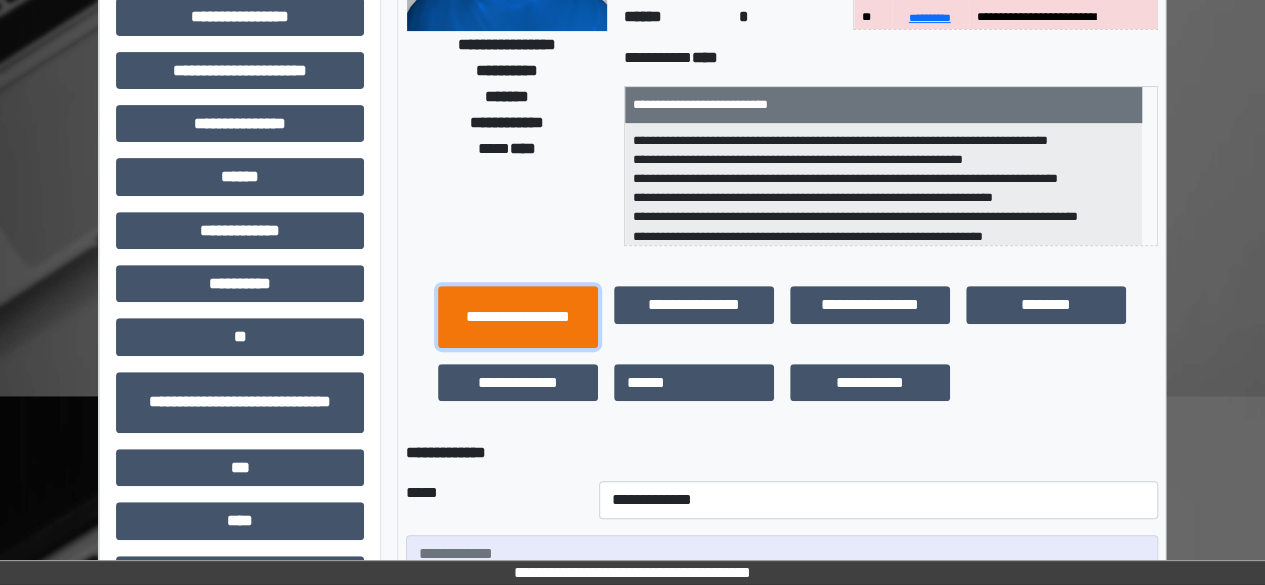 scroll, scrollTop: 500, scrollLeft: 0, axis: vertical 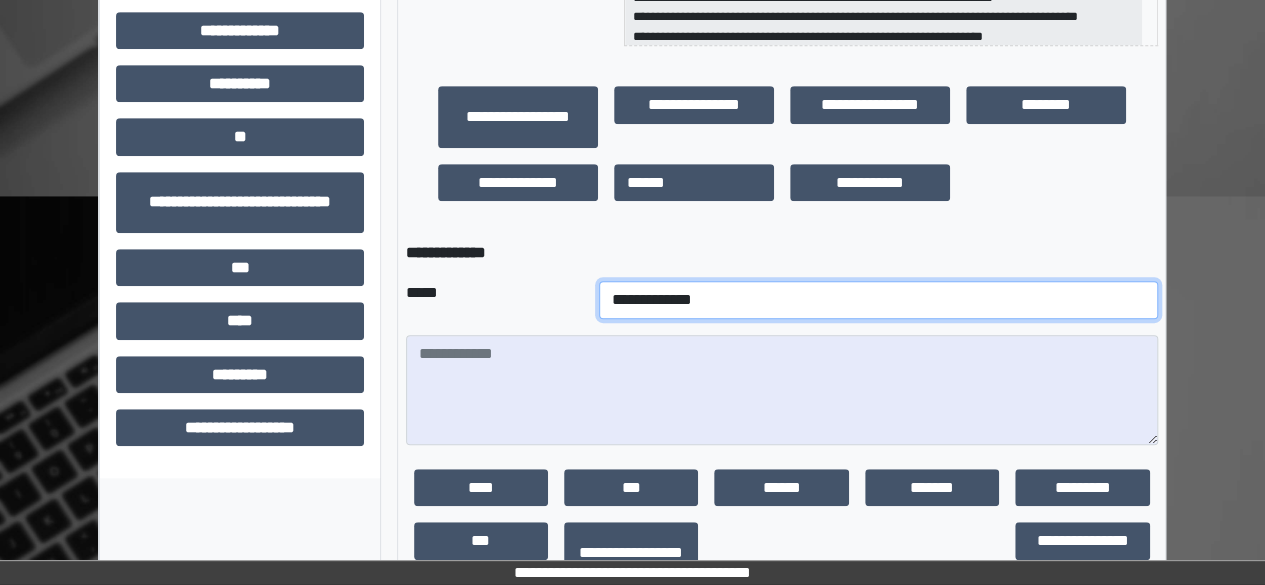 click on "**********" at bounding box center (878, 300) 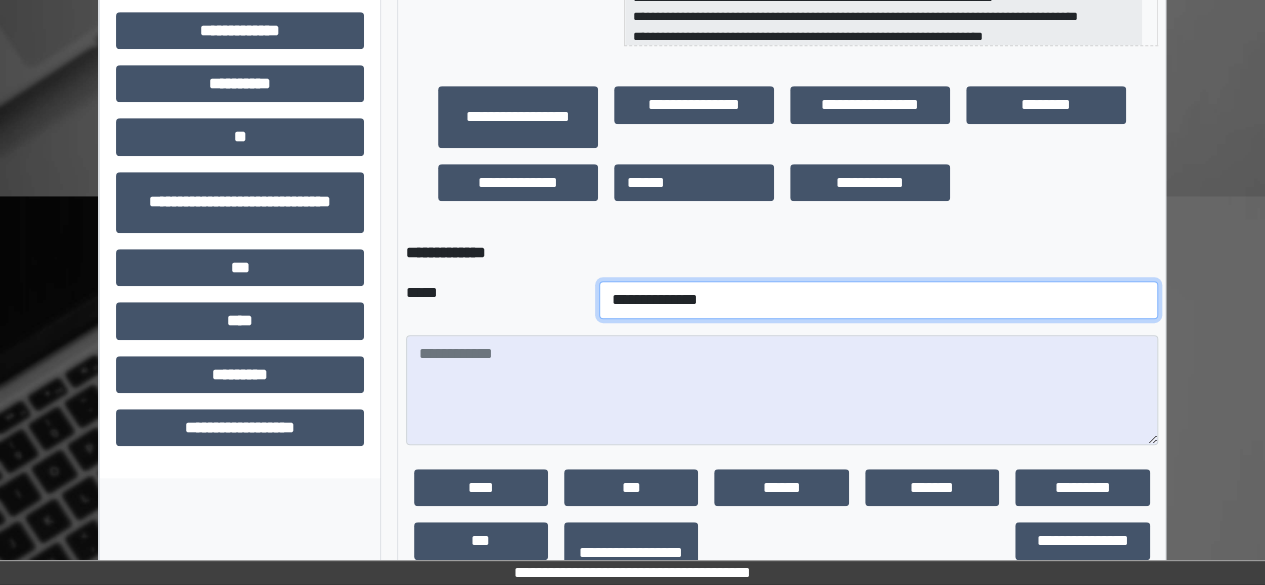 click on "**********" at bounding box center (878, 300) 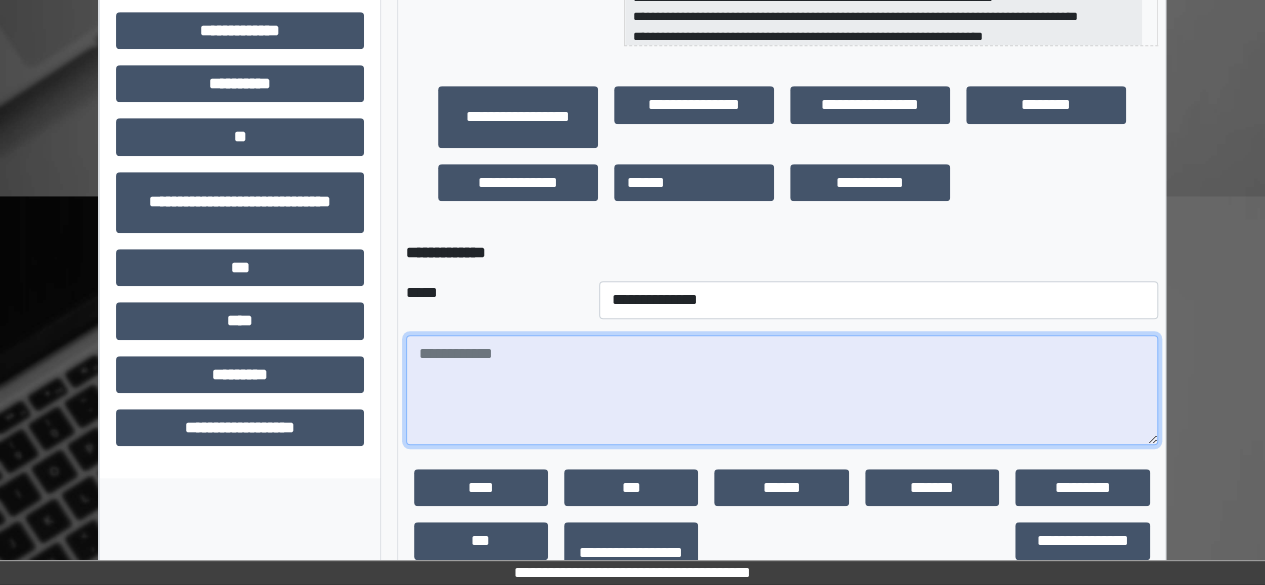paste on "**********" 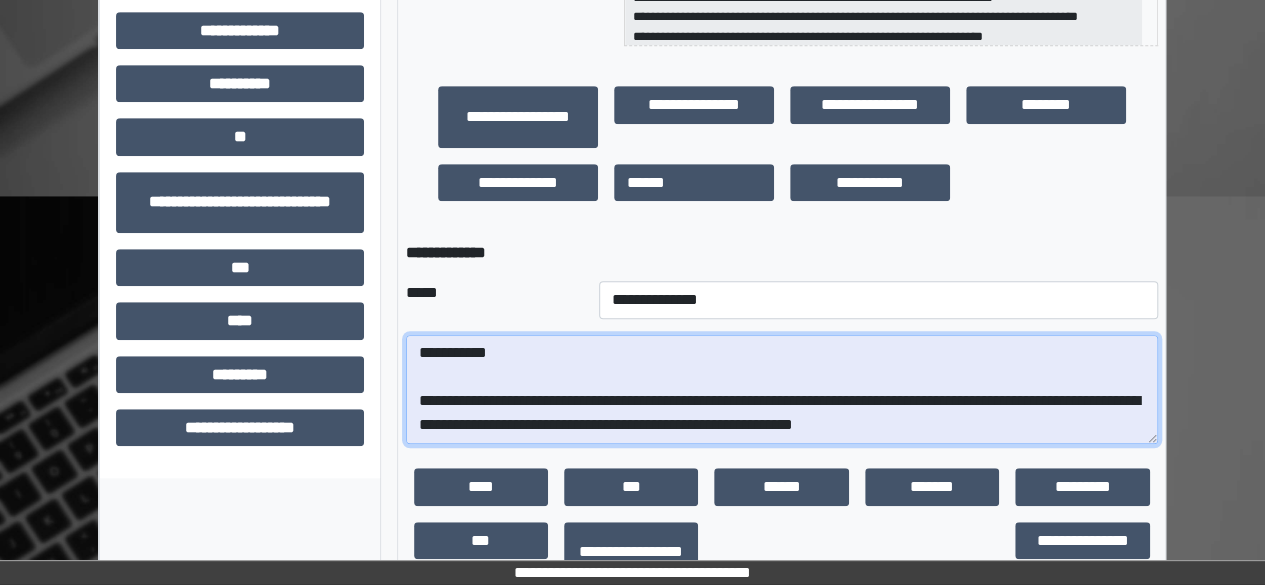 scroll, scrollTop: 312, scrollLeft: 0, axis: vertical 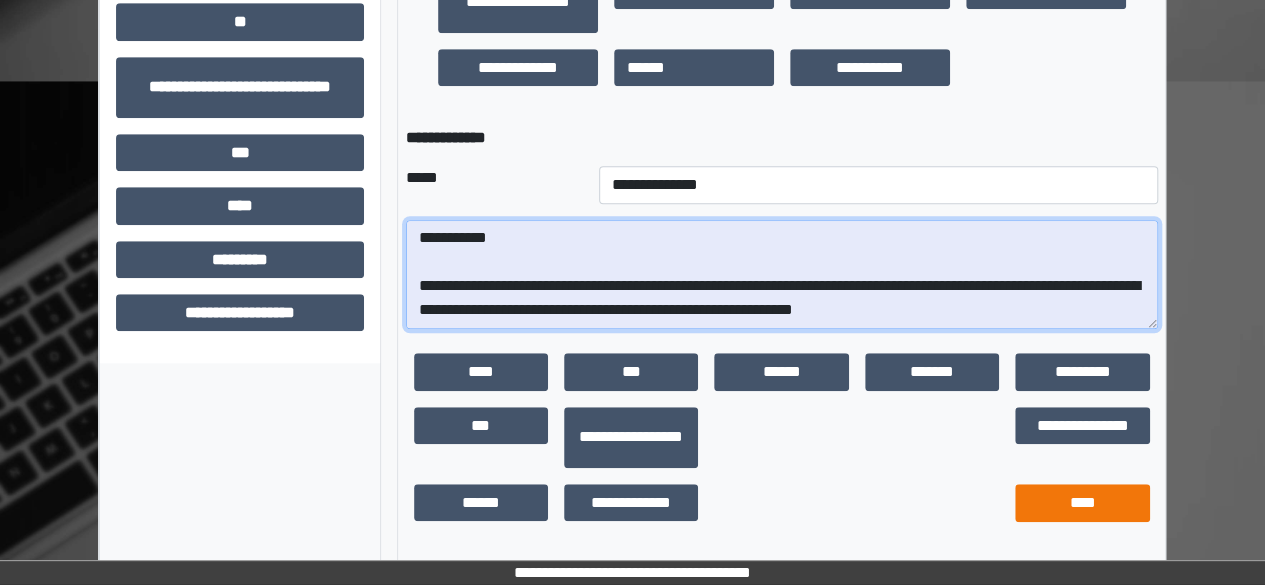 type on "**********" 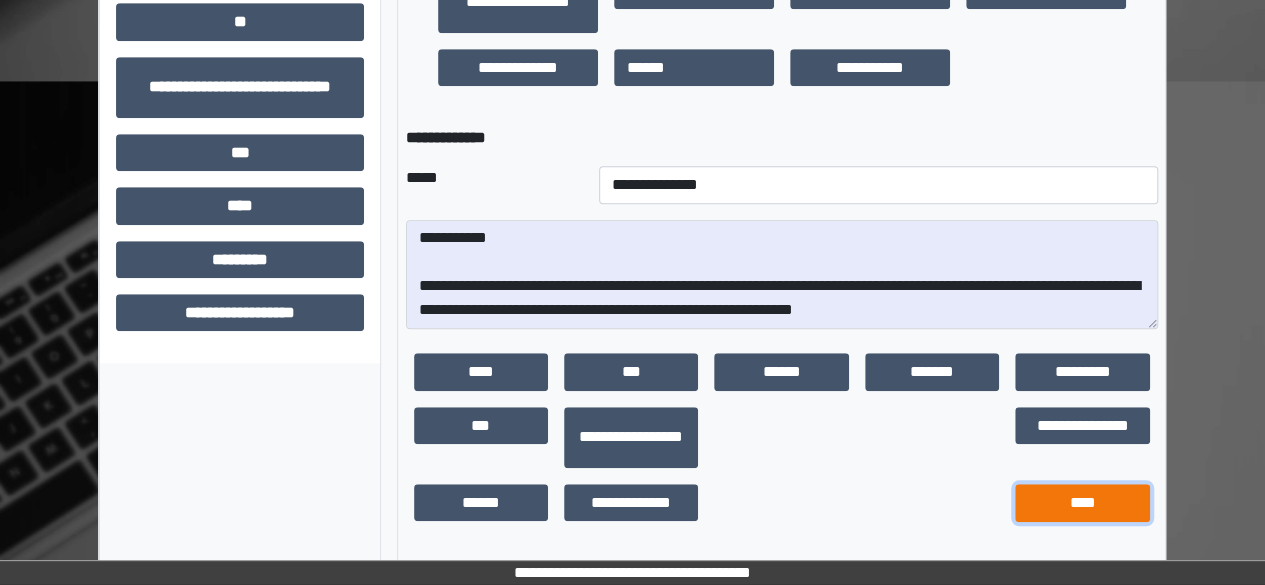 click on "****" at bounding box center [1082, 503] 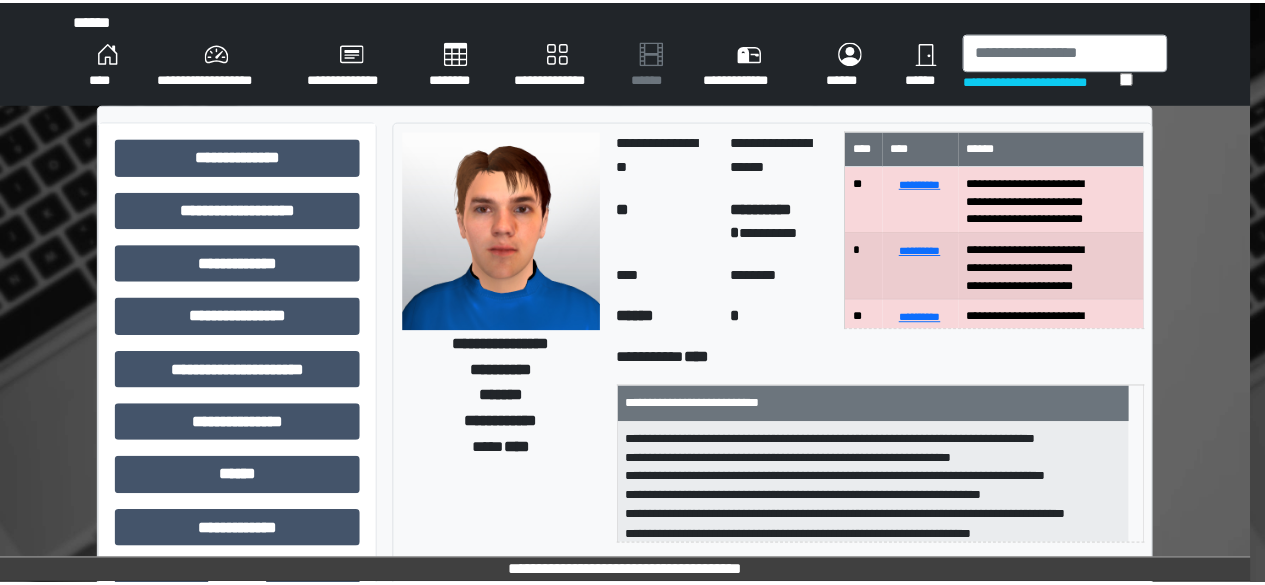 scroll, scrollTop: 0, scrollLeft: 0, axis: both 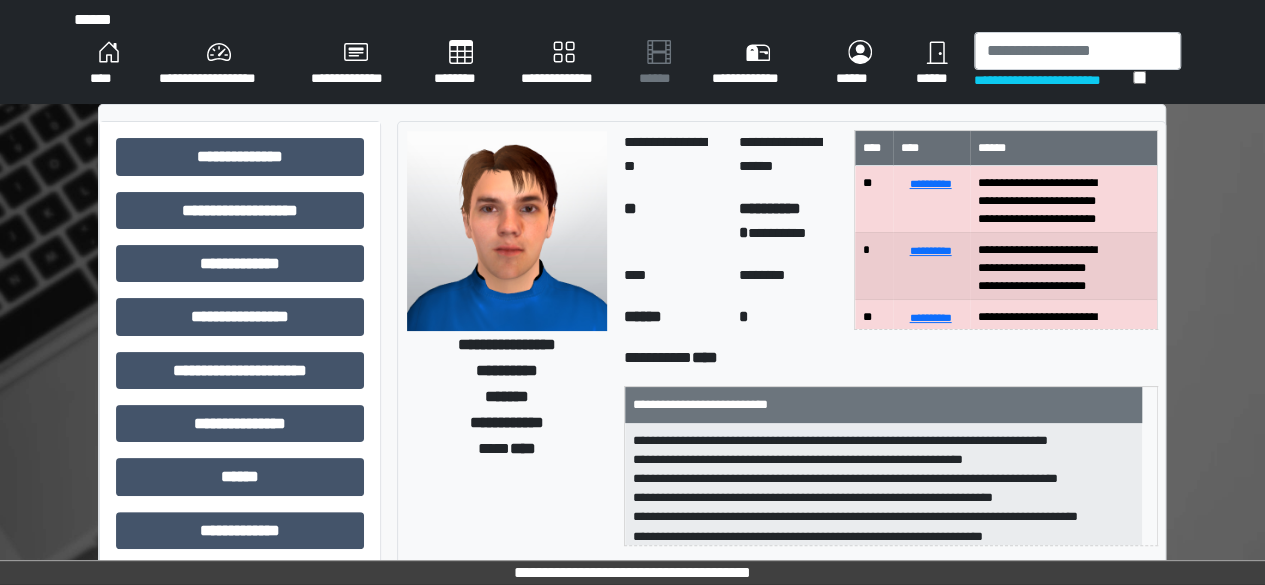 click on "****" at bounding box center [108, 64] 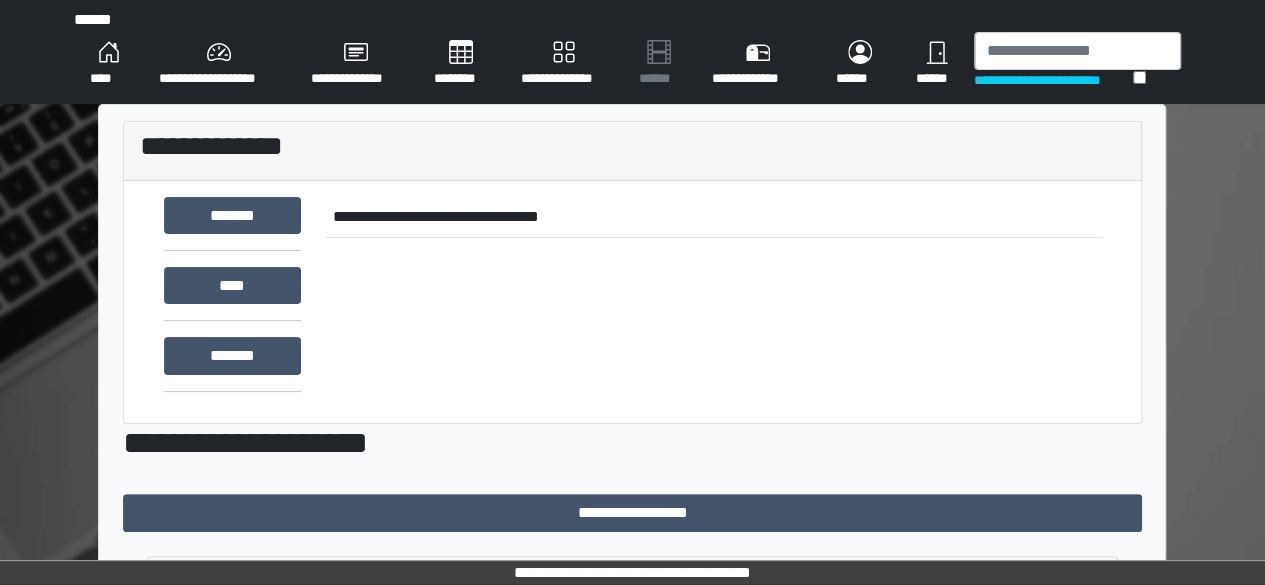click on "**********" at bounding box center [563, 64] 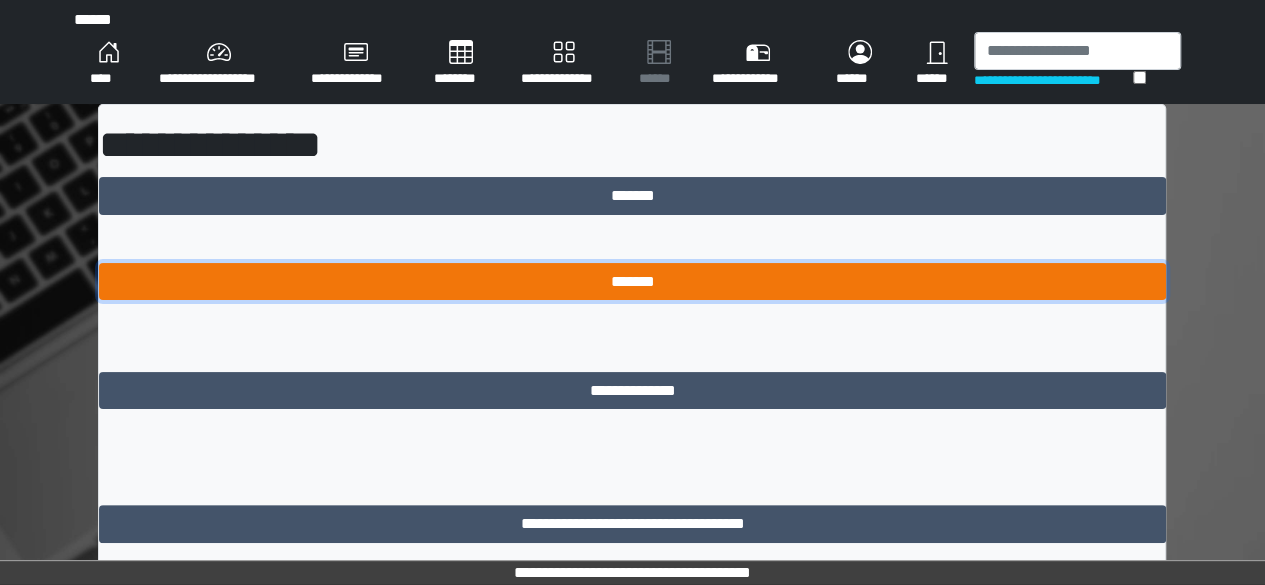 click on "*******" at bounding box center (632, 281) 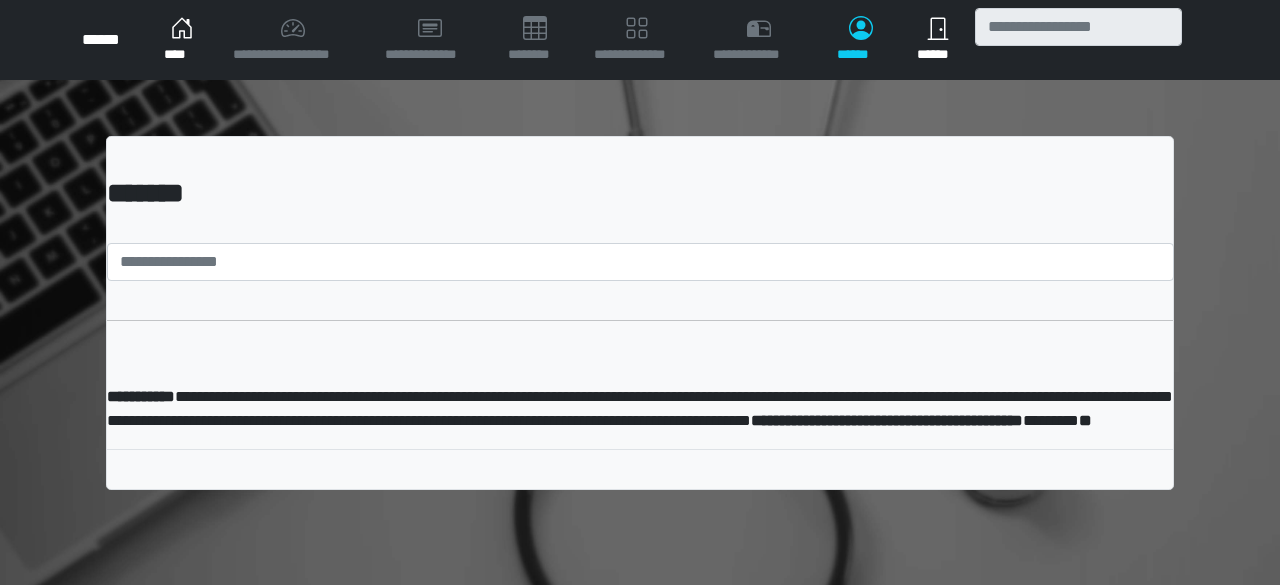 scroll, scrollTop: 0, scrollLeft: 0, axis: both 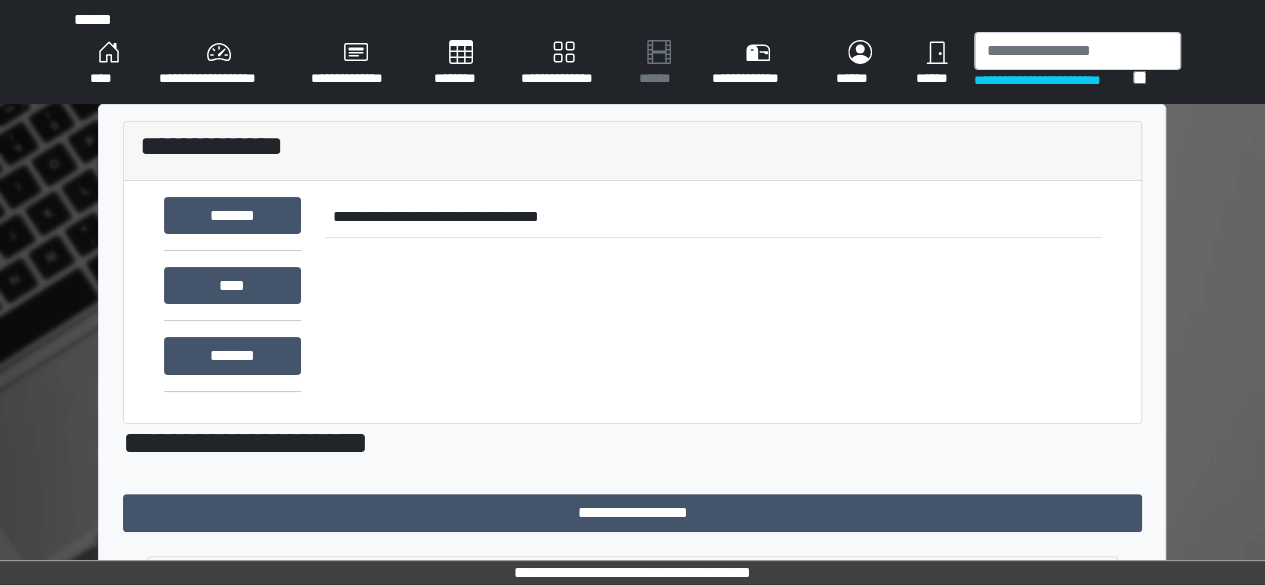 click on "******" at bounding box center (936, 64) 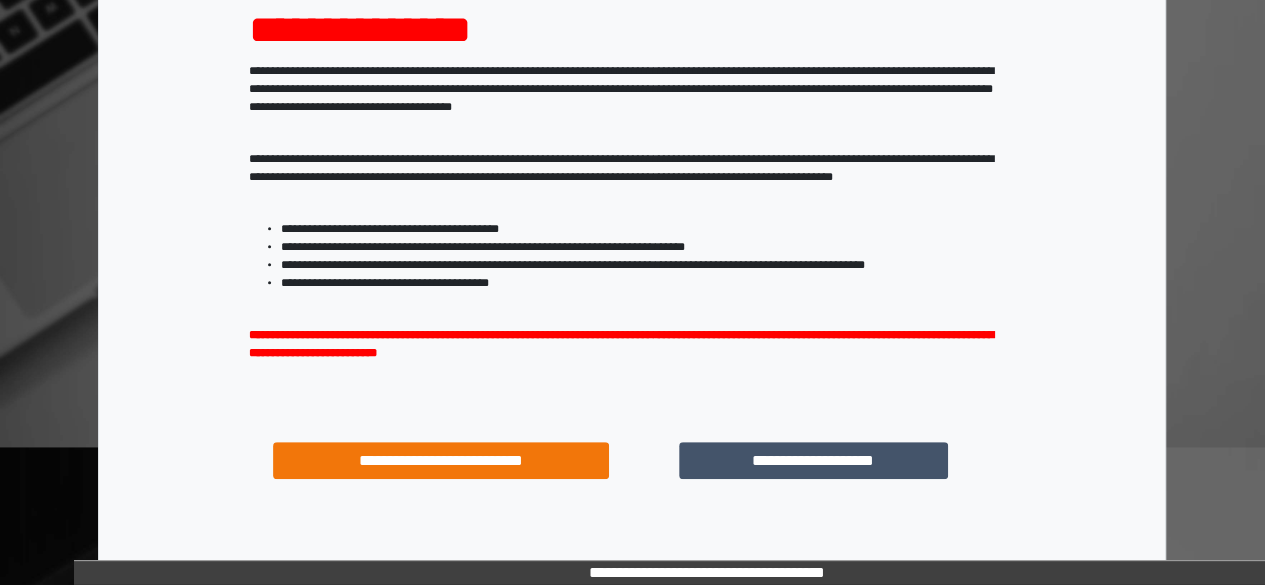 scroll, scrollTop: 341, scrollLeft: 0, axis: vertical 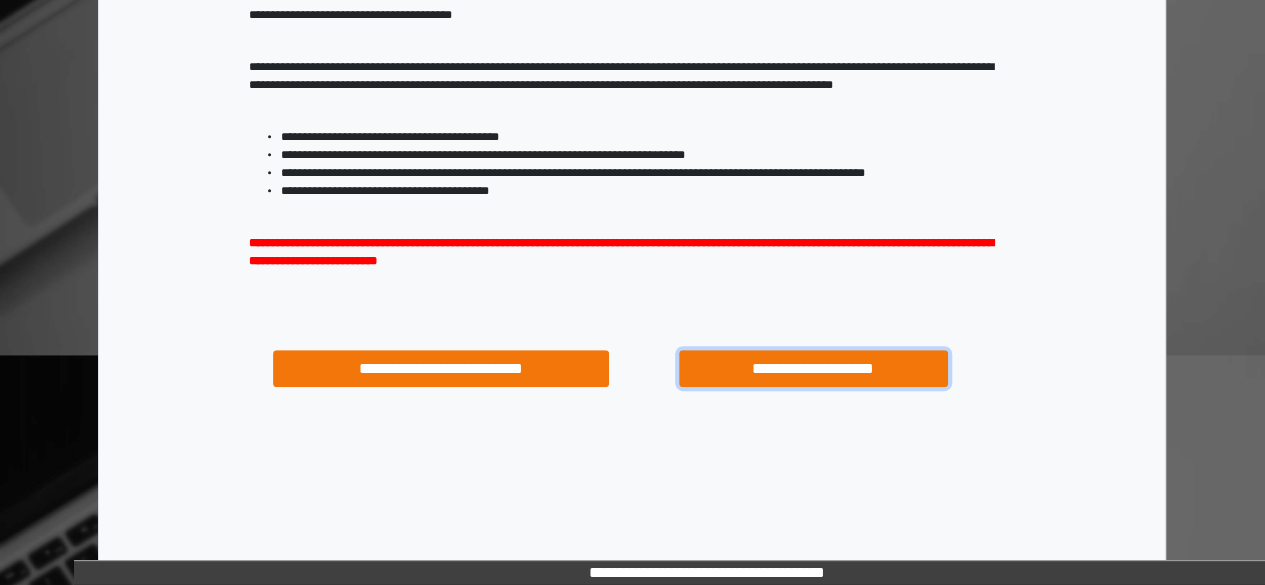 click on "**********" at bounding box center (813, 368) 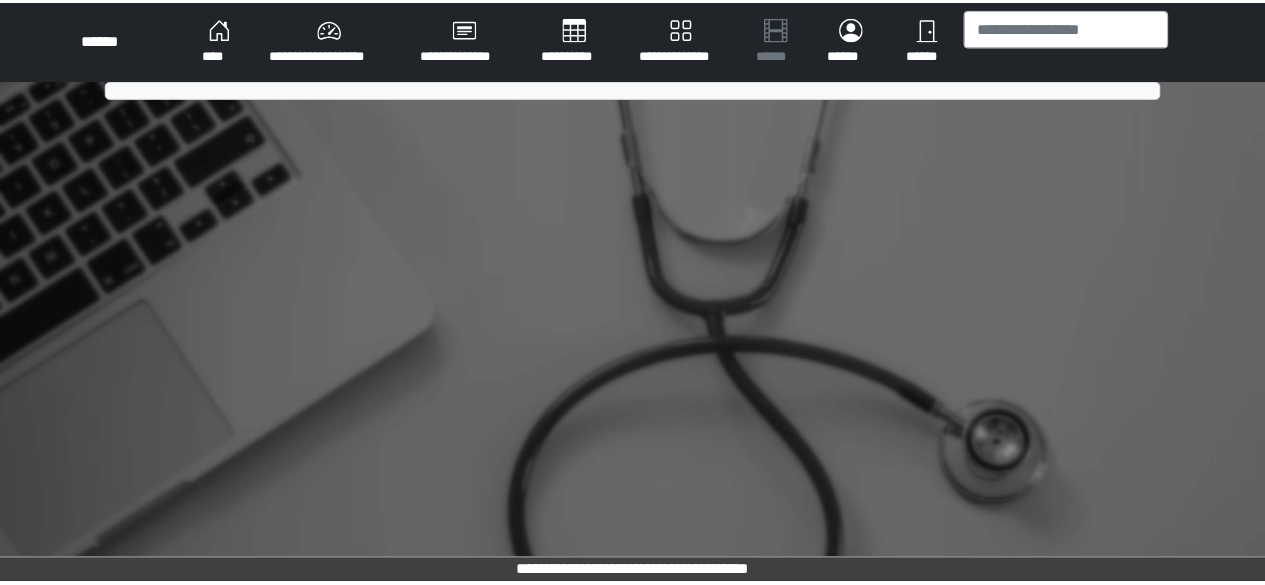 scroll, scrollTop: 0, scrollLeft: 0, axis: both 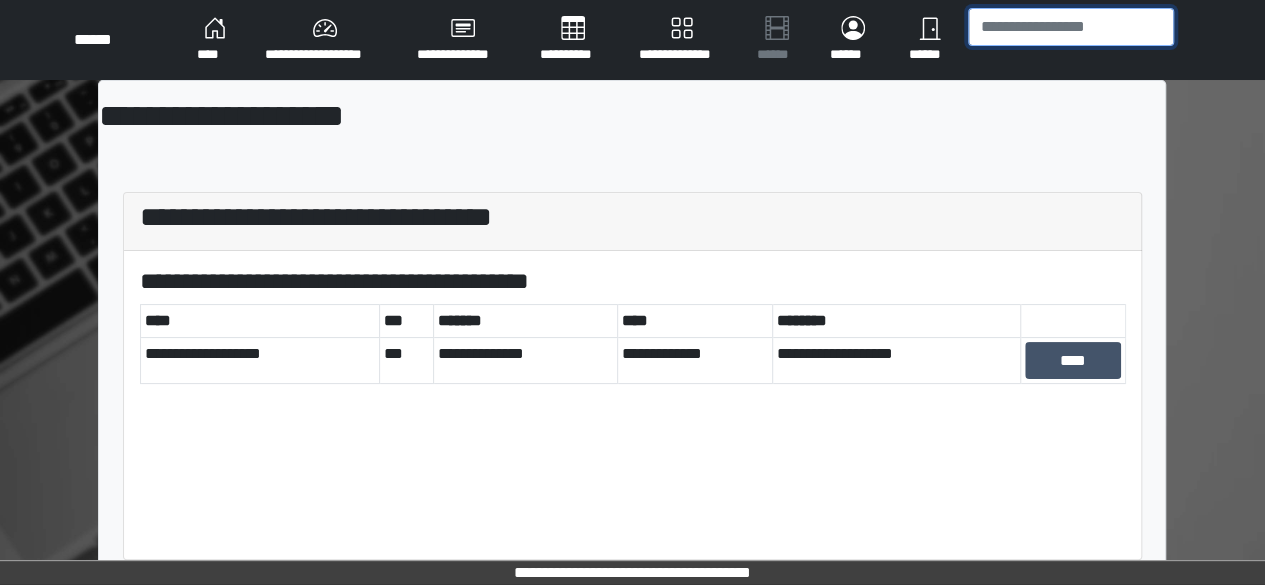 click at bounding box center [1071, 27] 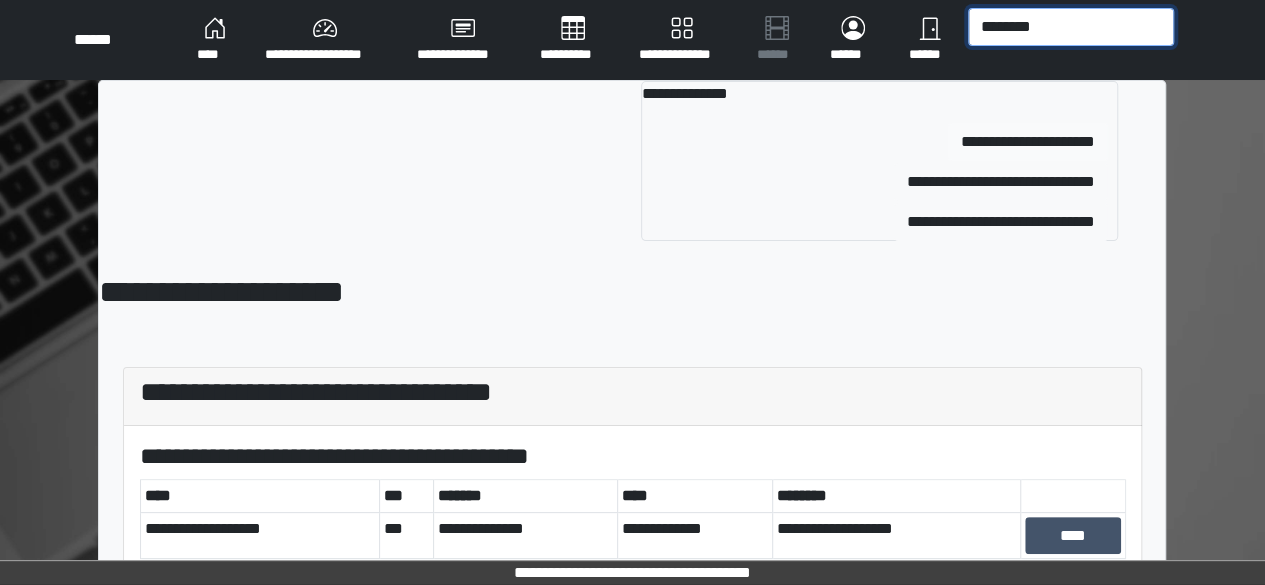type on "********" 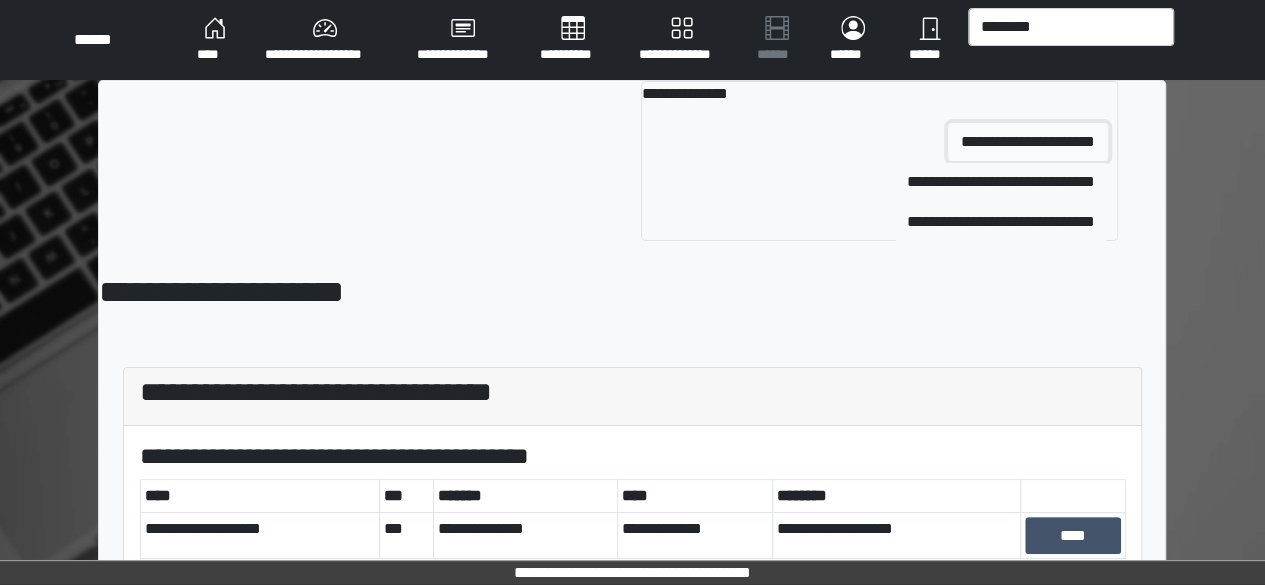 click on "**********" at bounding box center [1028, 142] 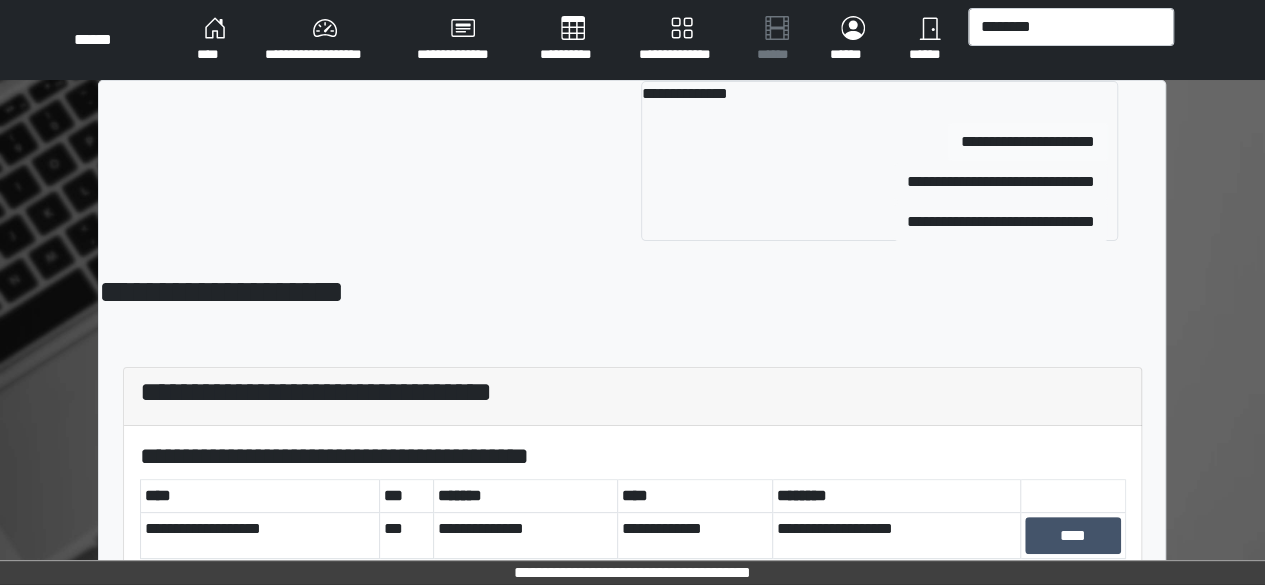 type 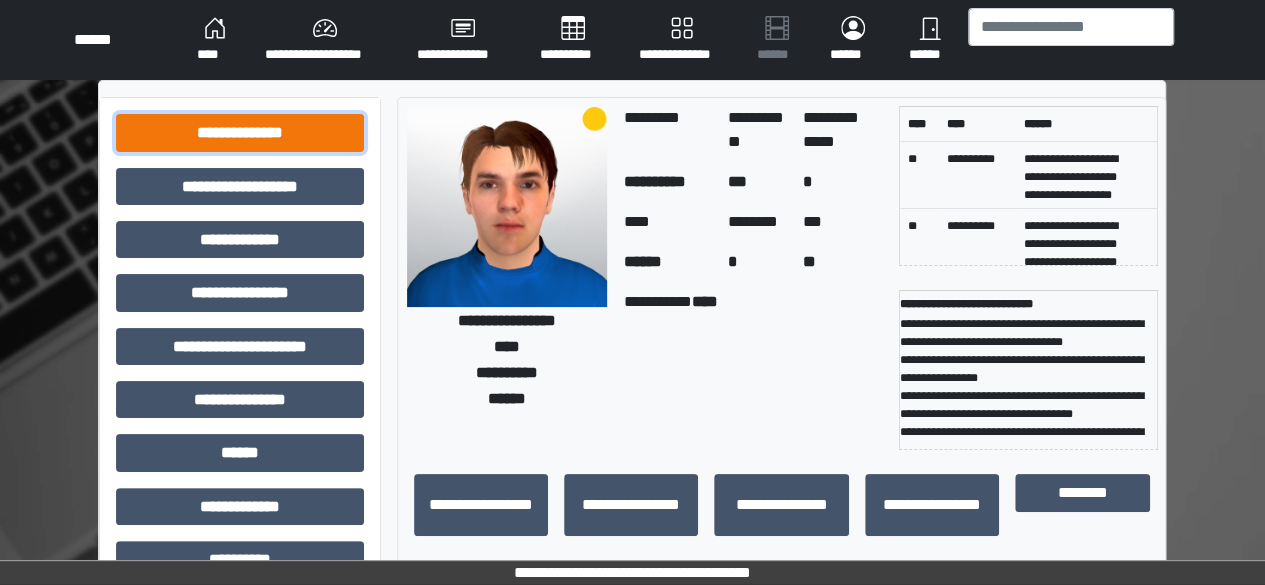 click on "**********" at bounding box center (240, 132) 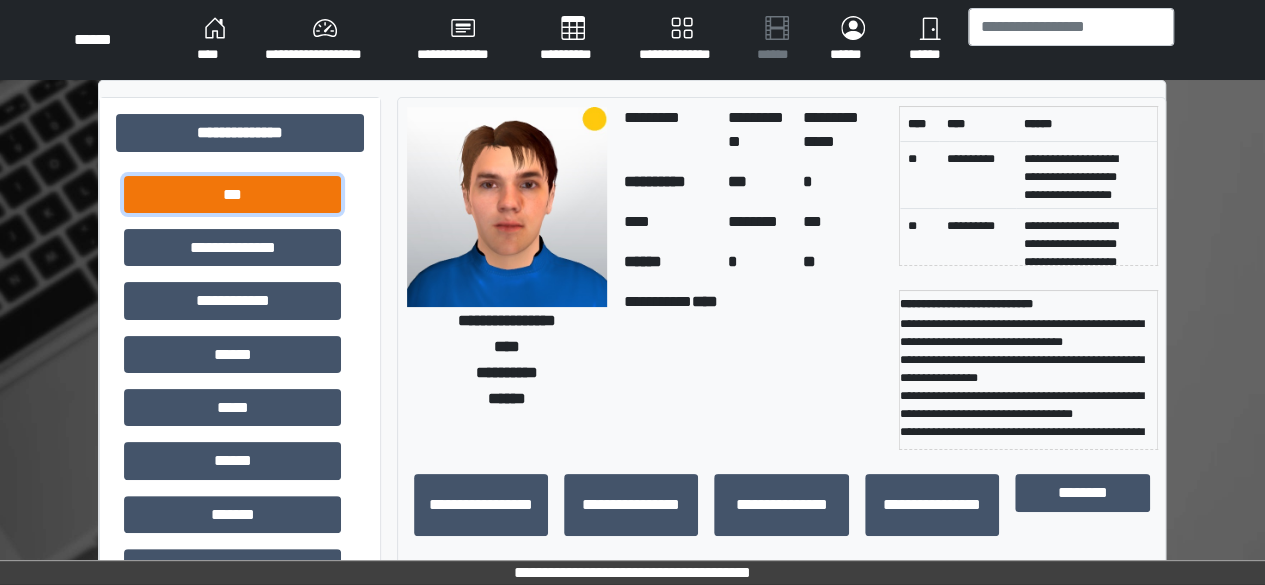 click on "***" at bounding box center (232, 194) 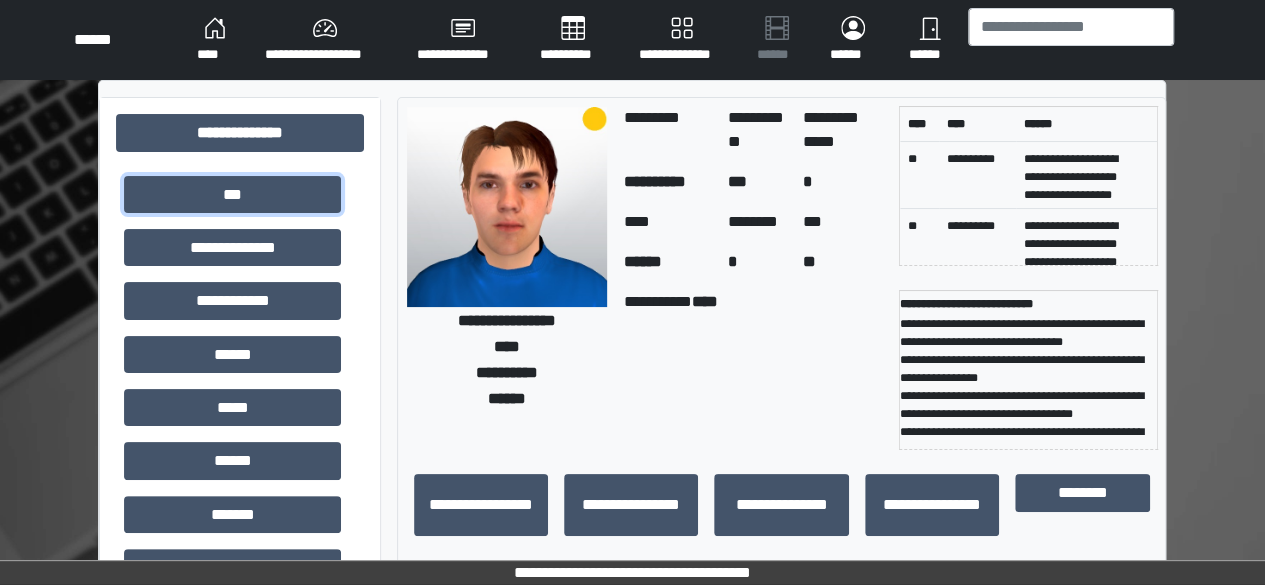 scroll, scrollTop: 166, scrollLeft: 0, axis: vertical 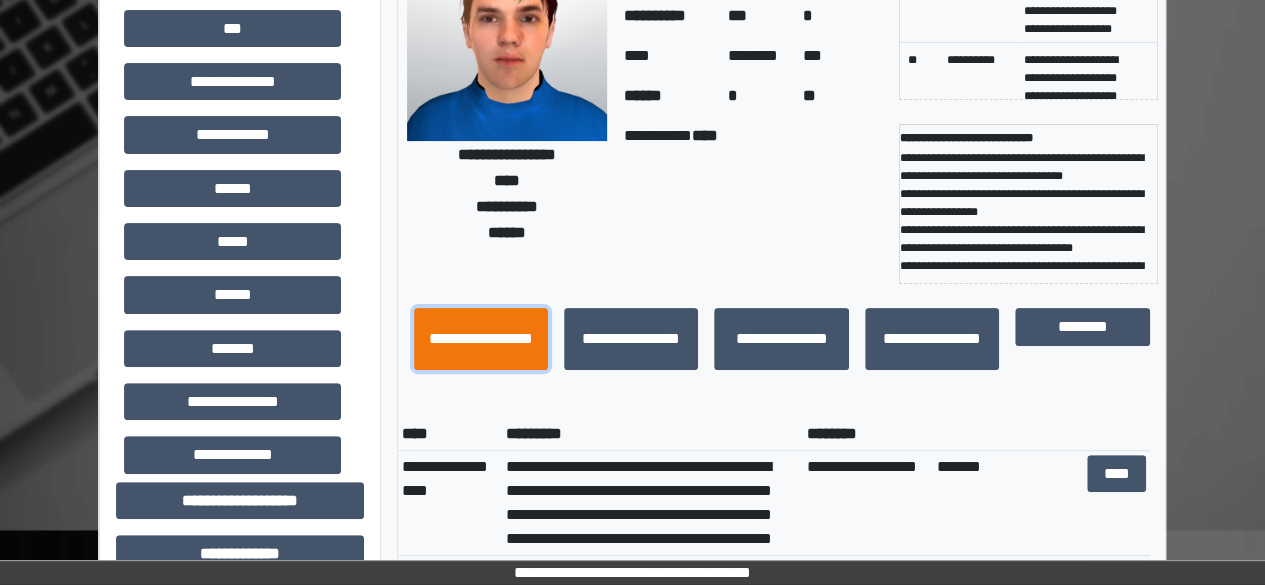 click on "**********" at bounding box center [481, 338] 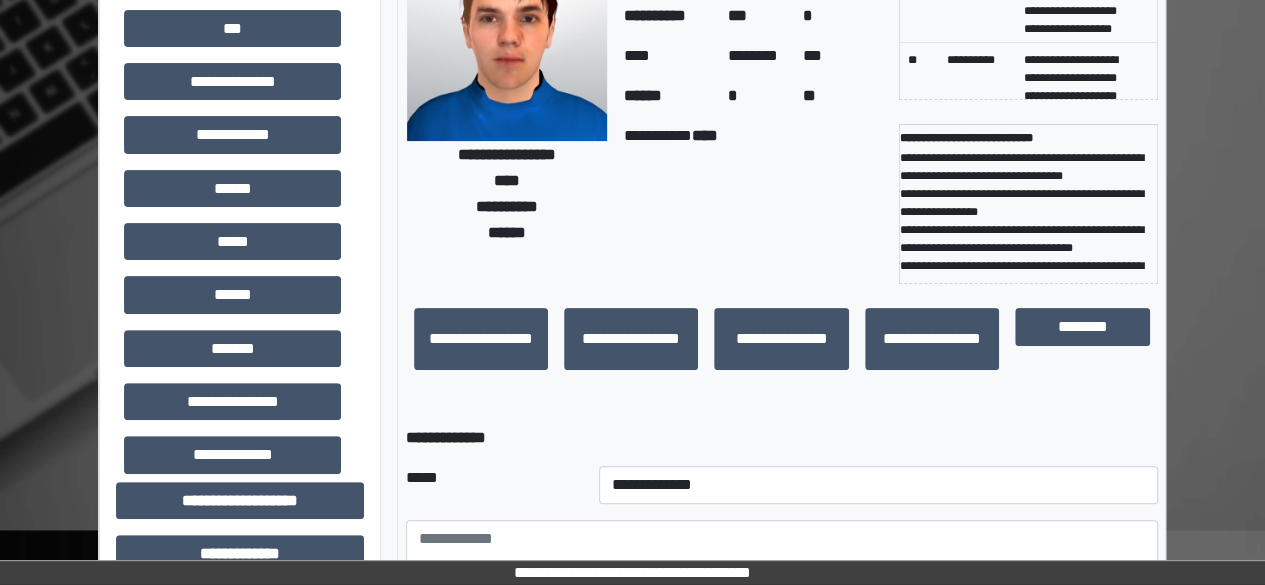 click on "**********" at bounding box center [878, 485] 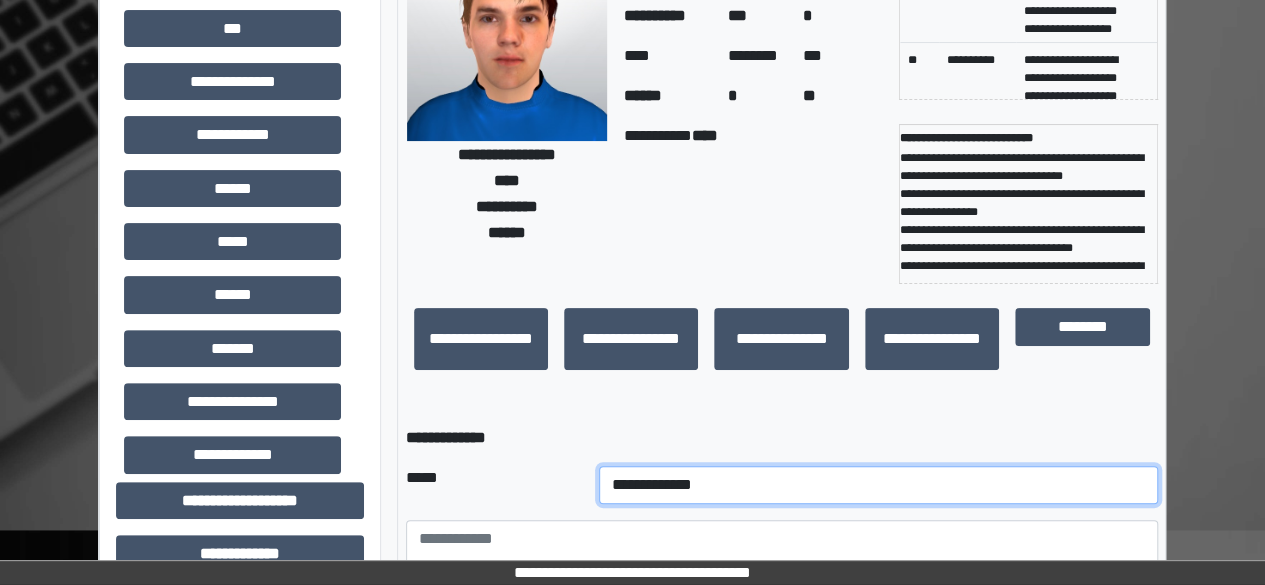 click on "**********" at bounding box center (878, 485) 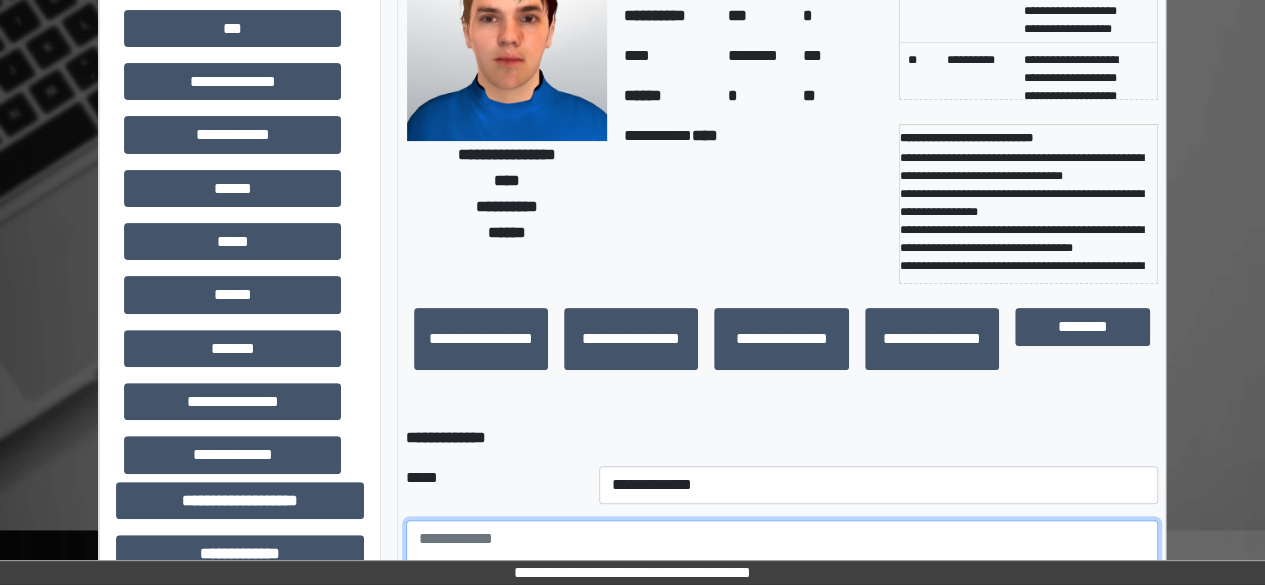click at bounding box center (782, 575) 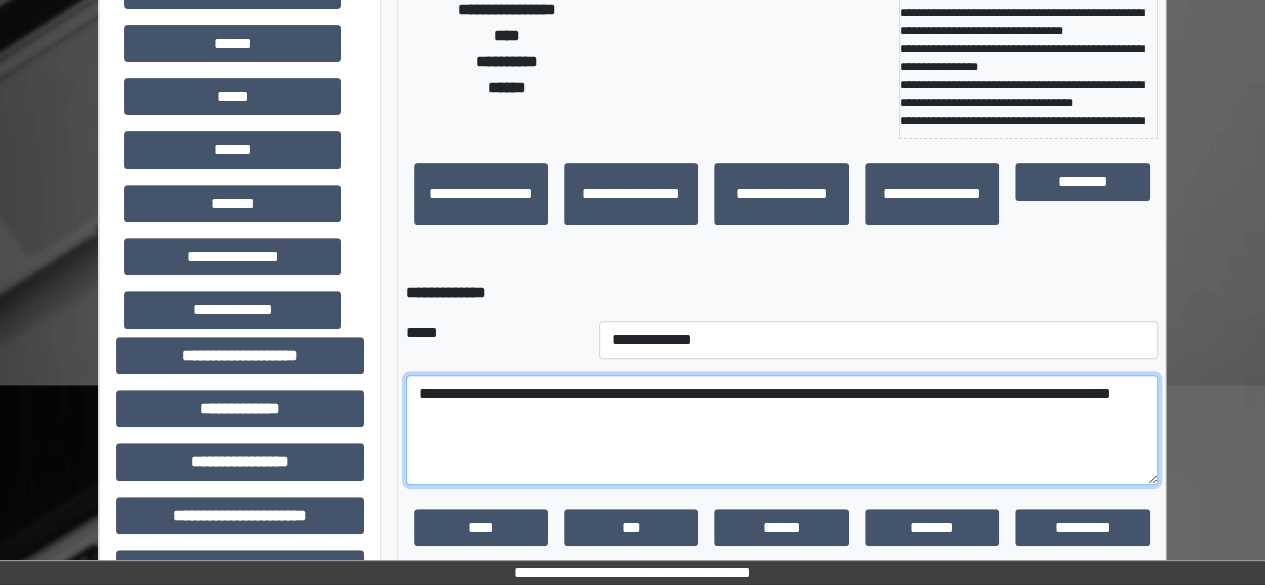 scroll, scrollTop: 312, scrollLeft: 0, axis: vertical 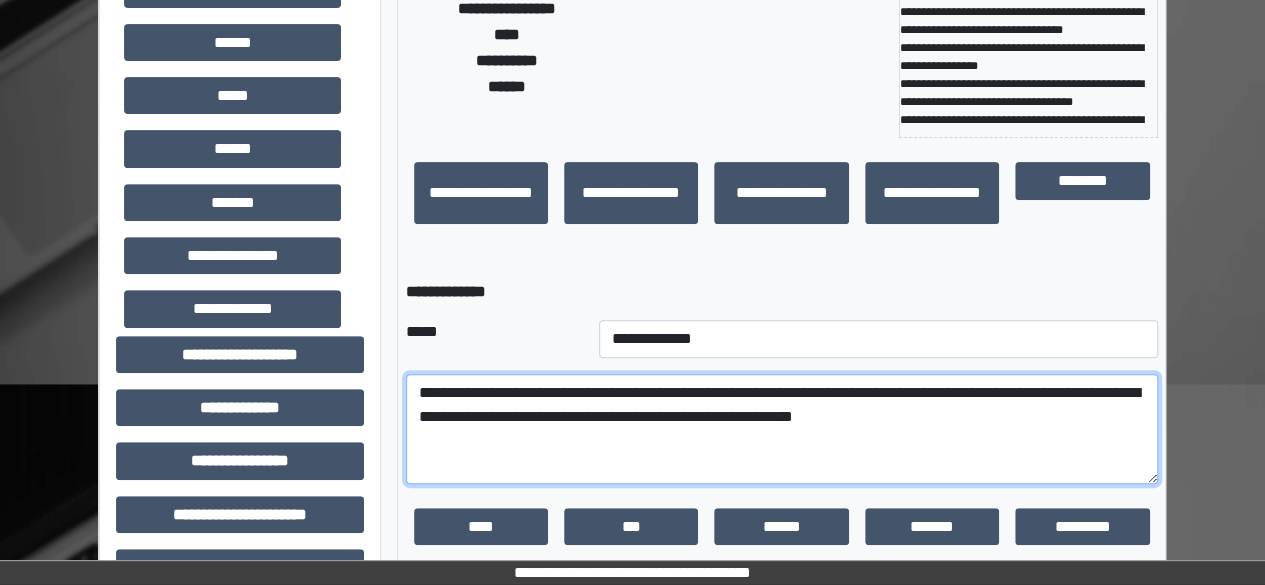 click on "**********" at bounding box center (782, 429) 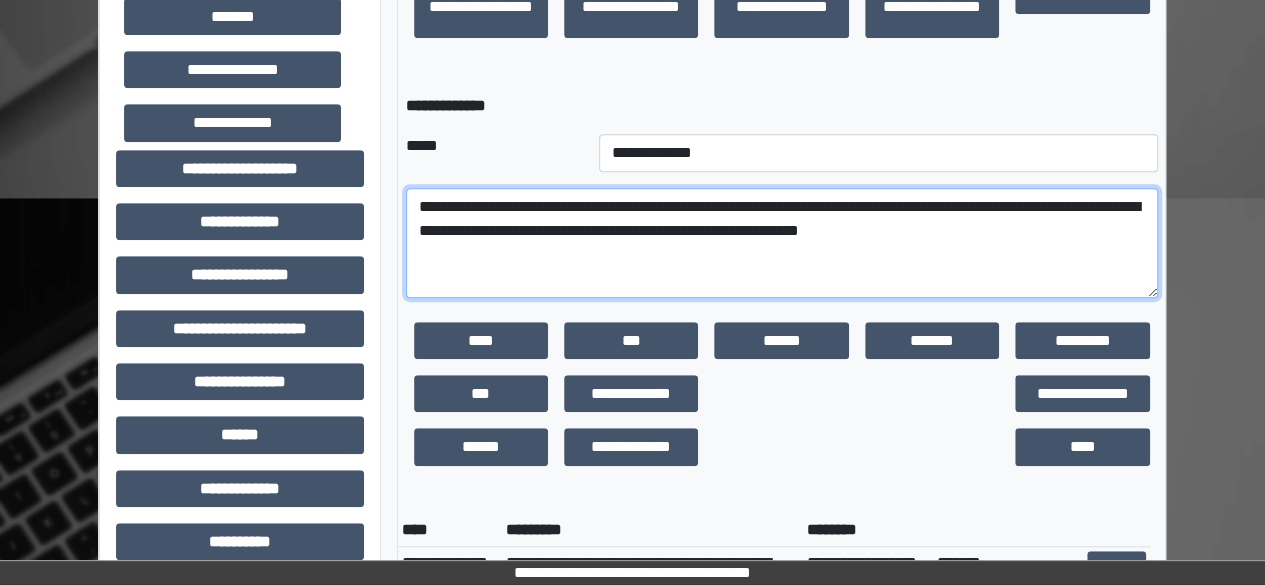 scroll, scrollTop: 500, scrollLeft: 0, axis: vertical 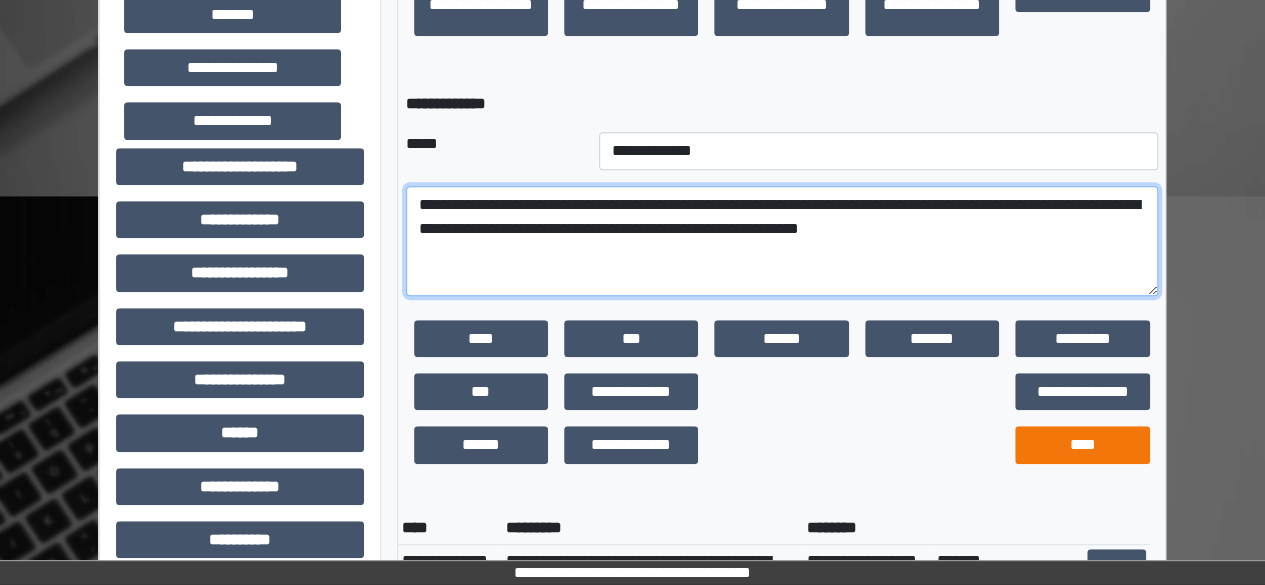 type on "**********" 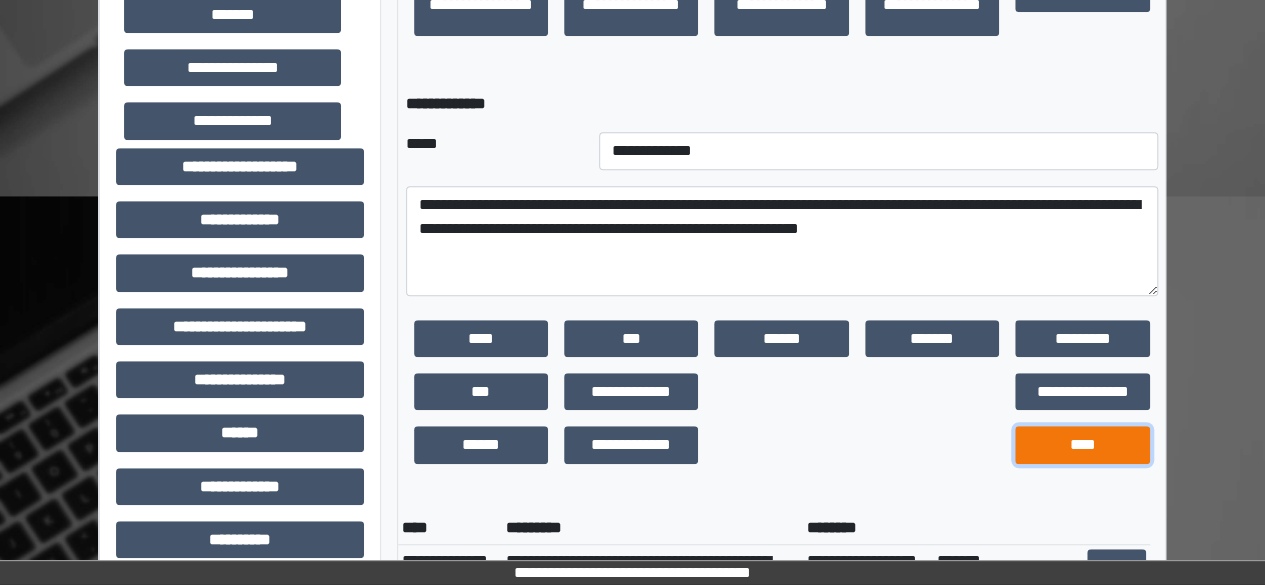 click on "****" at bounding box center [1082, 444] 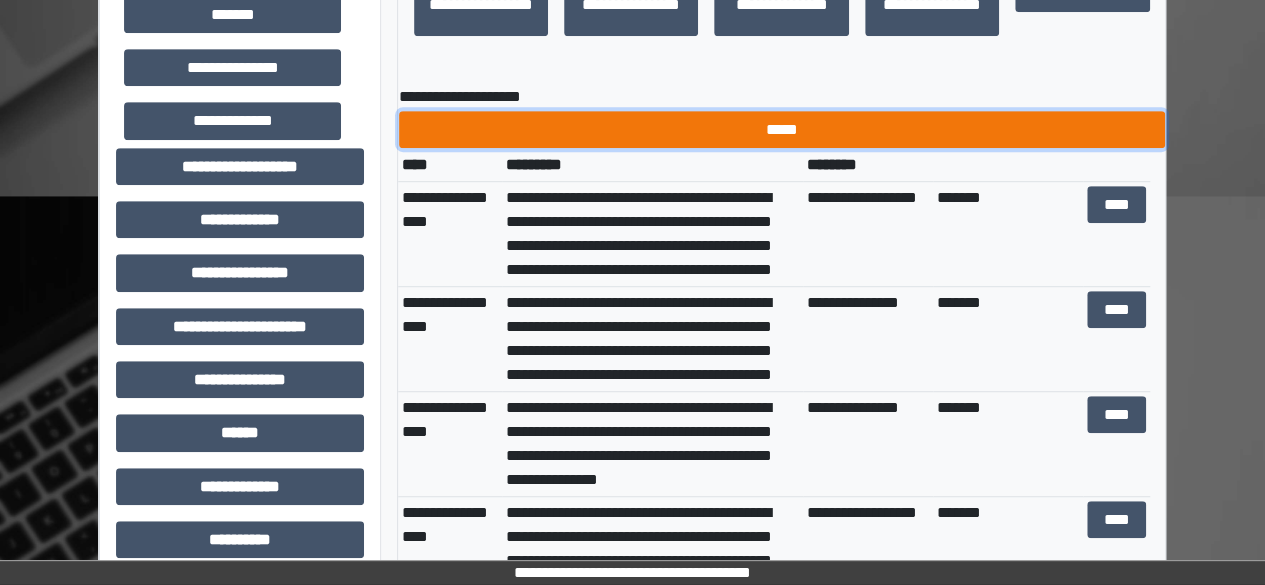 click on "*****" at bounding box center [782, 129] 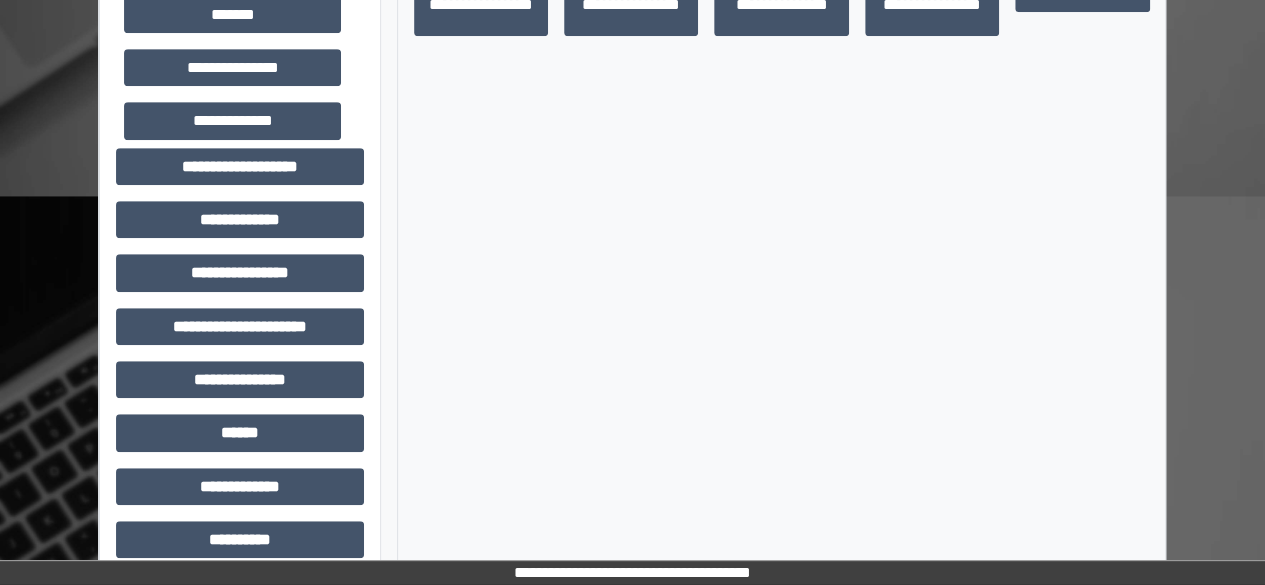 scroll, scrollTop: 72, scrollLeft: 0, axis: vertical 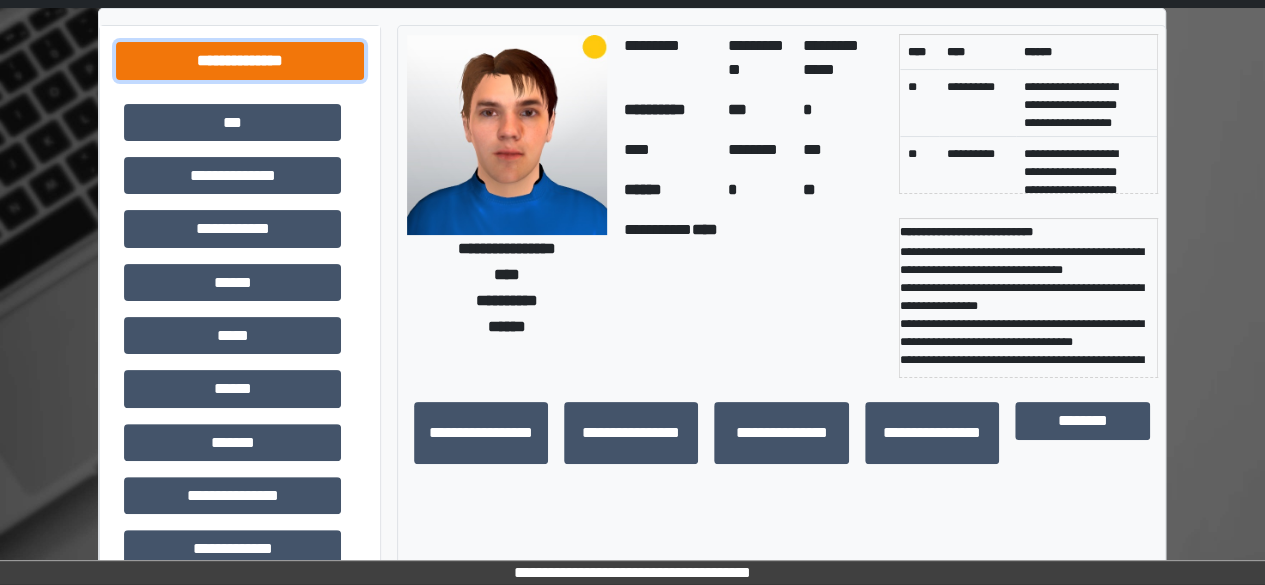 click on "**********" at bounding box center (240, 60) 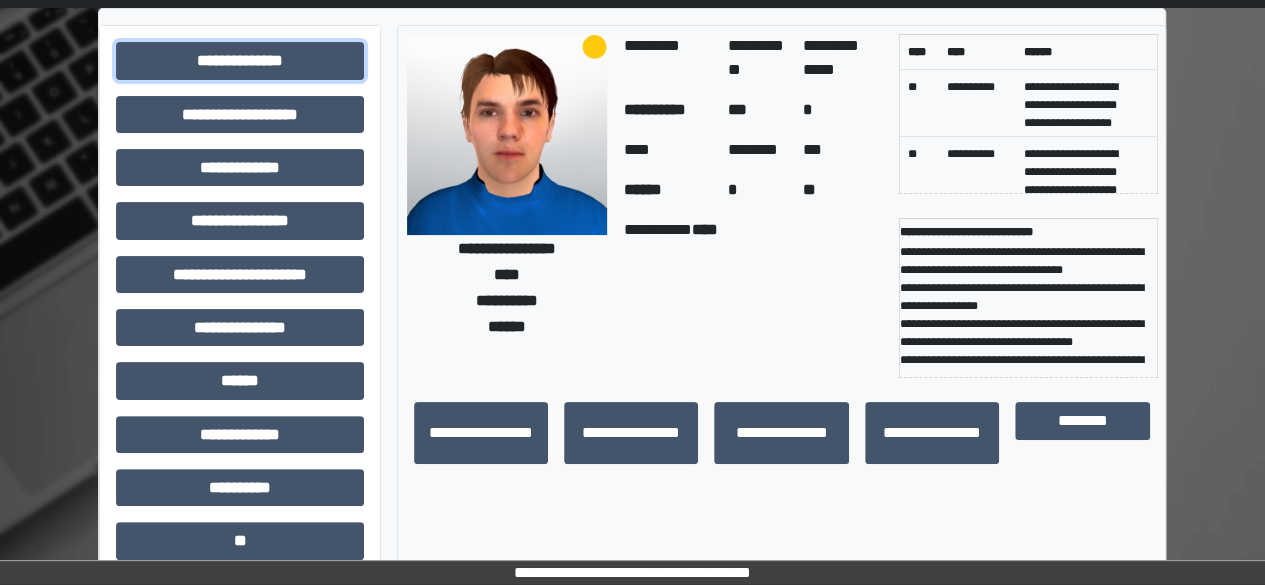 scroll, scrollTop: 0, scrollLeft: 0, axis: both 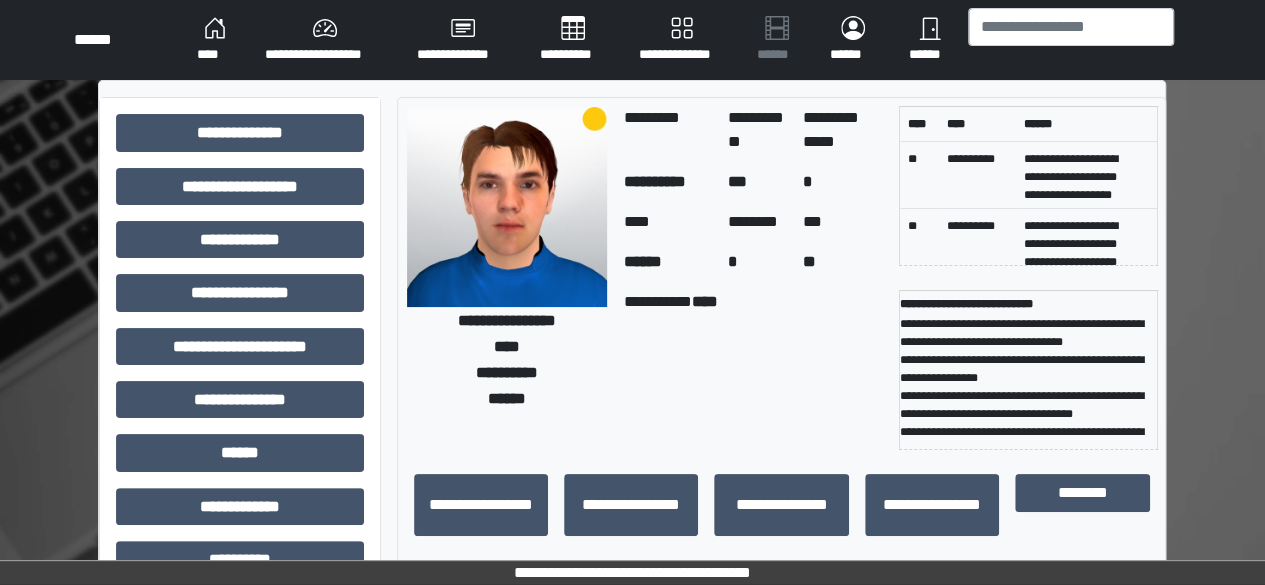 click on "**********" at bounding box center (682, 40) 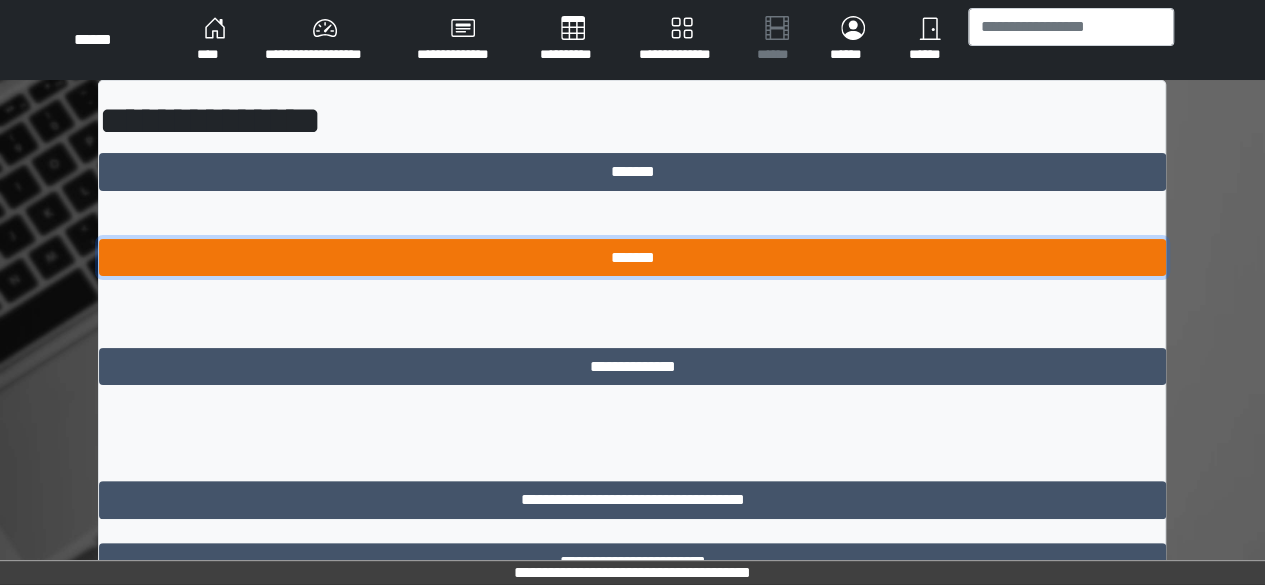 click on "*******" at bounding box center [632, 257] 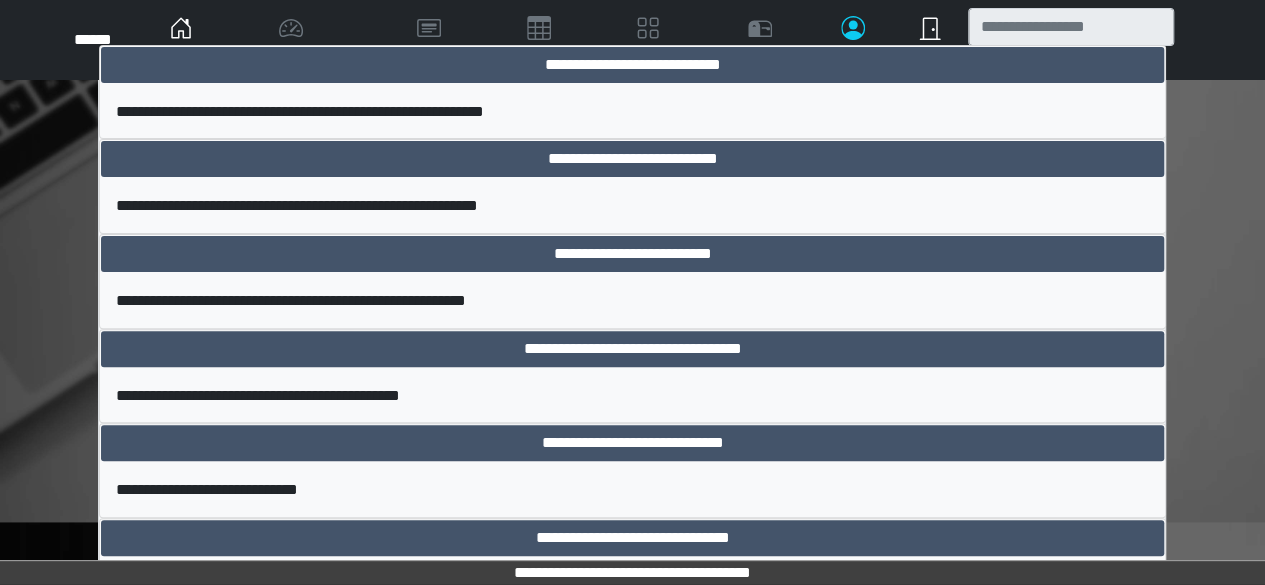 scroll, scrollTop: 175, scrollLeft: 0, axis: vertical 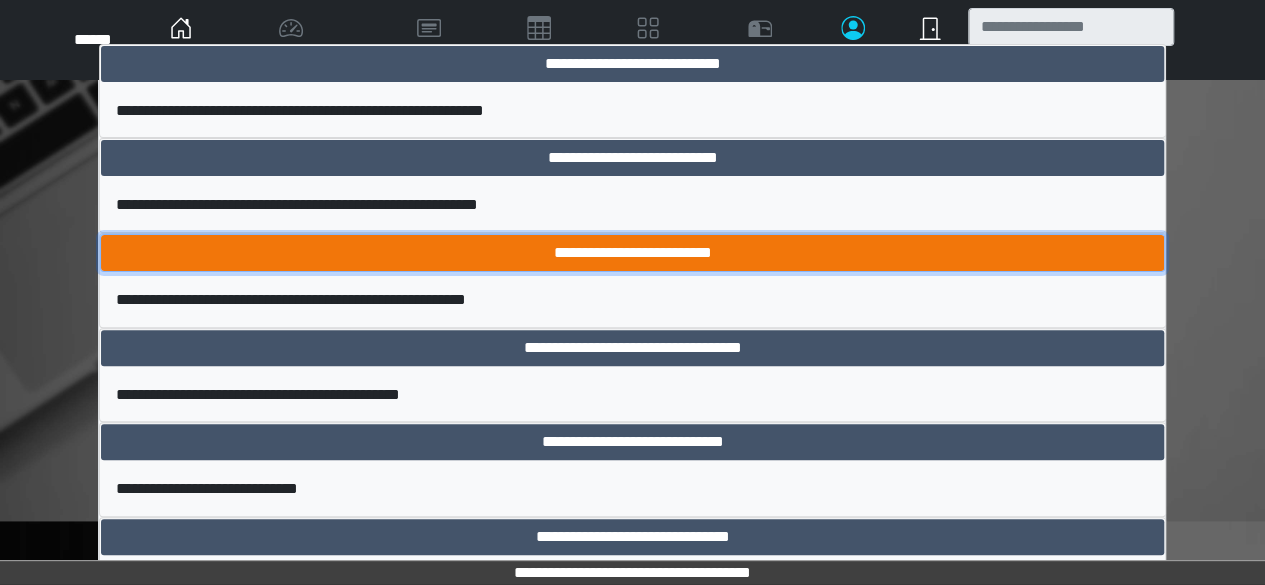 click on "**********" at bounding box center (632, 253) 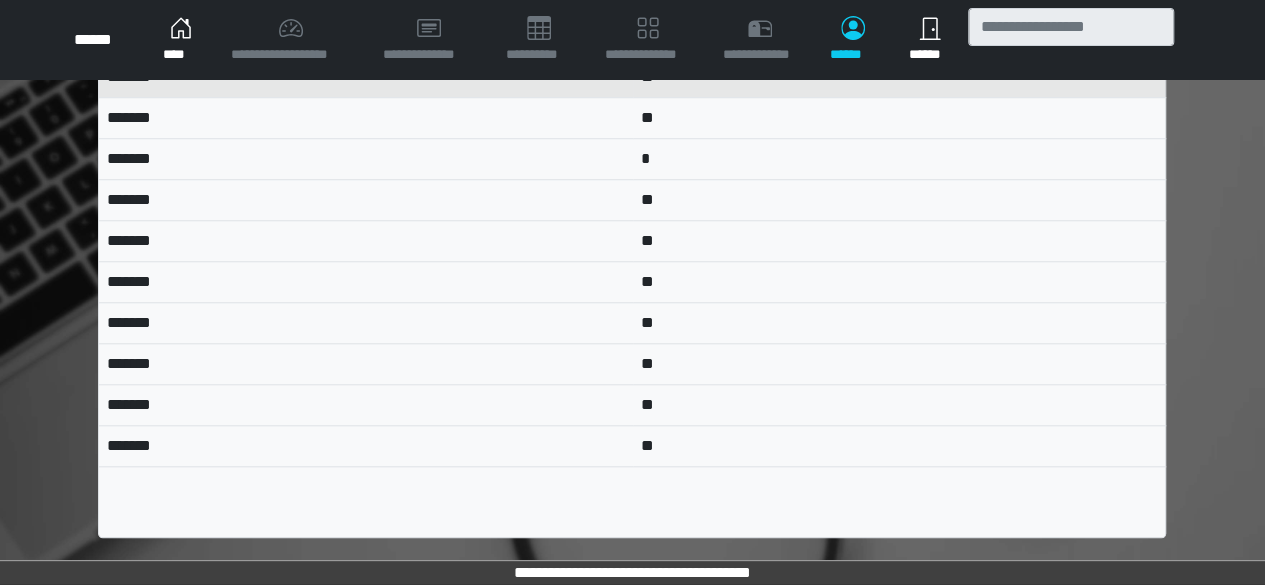 scroll, scrollTop: 820, scrollLeft: 0, axis: vertical 